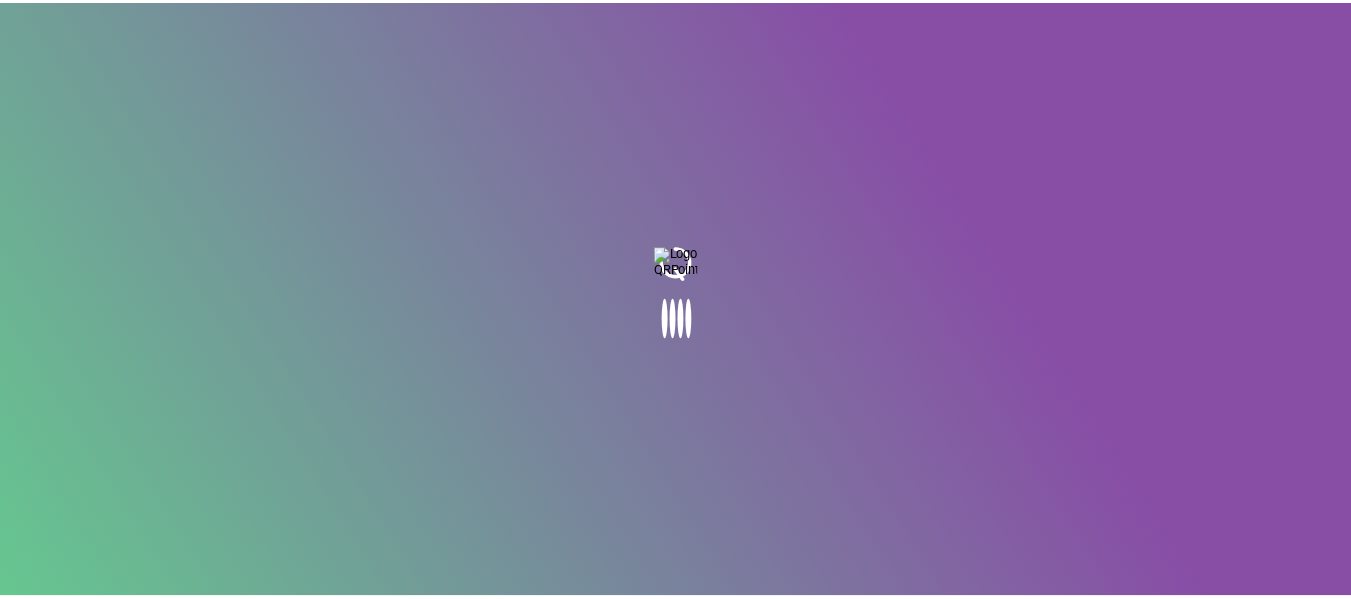 scroll, scrollTop: 0, scrollLeft: 0, axis: both 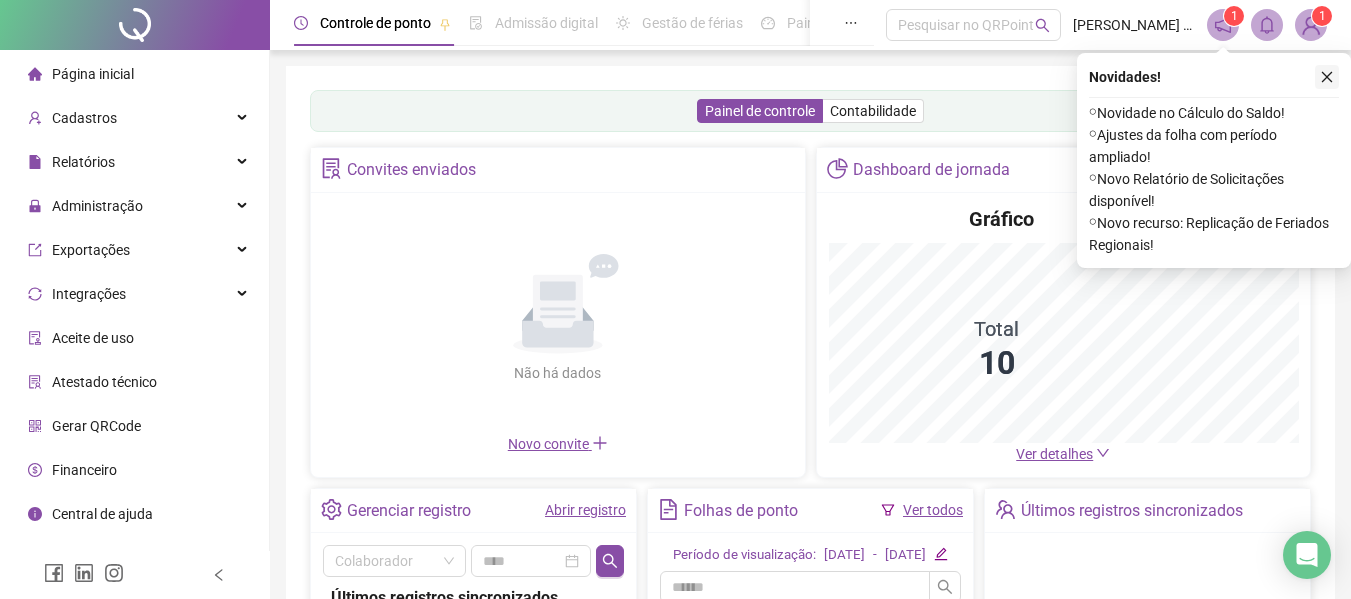 click 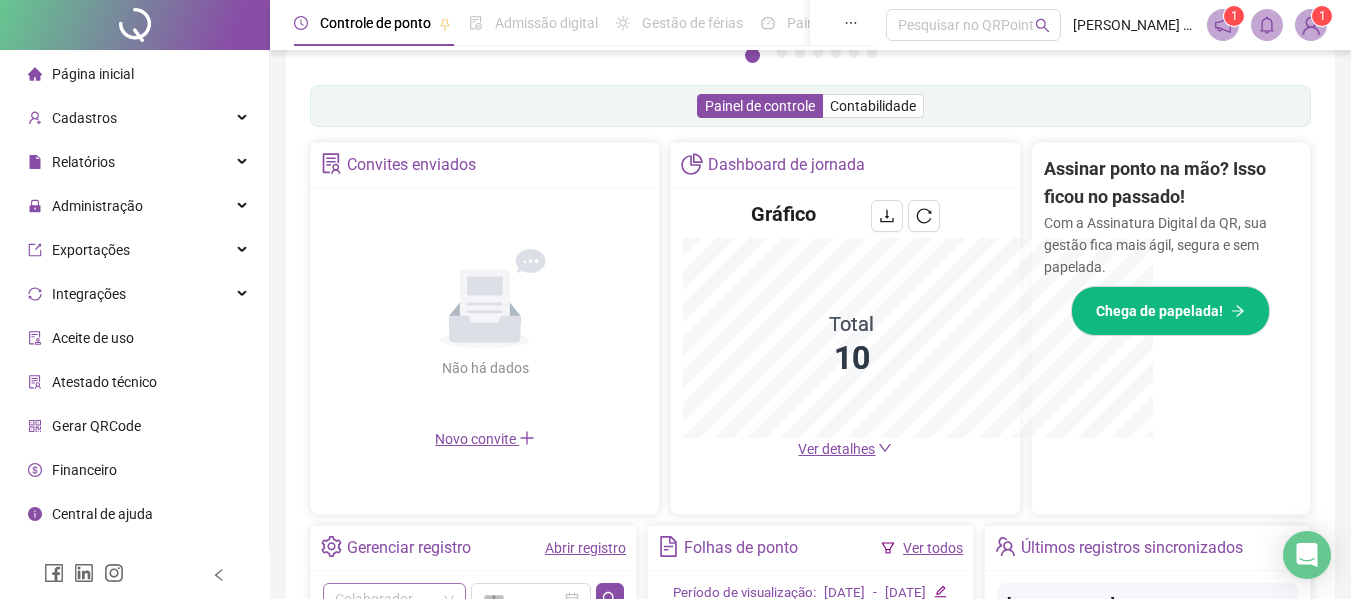 scroll, scrollTop: 595, scrollLeft: 0, axis: vertical 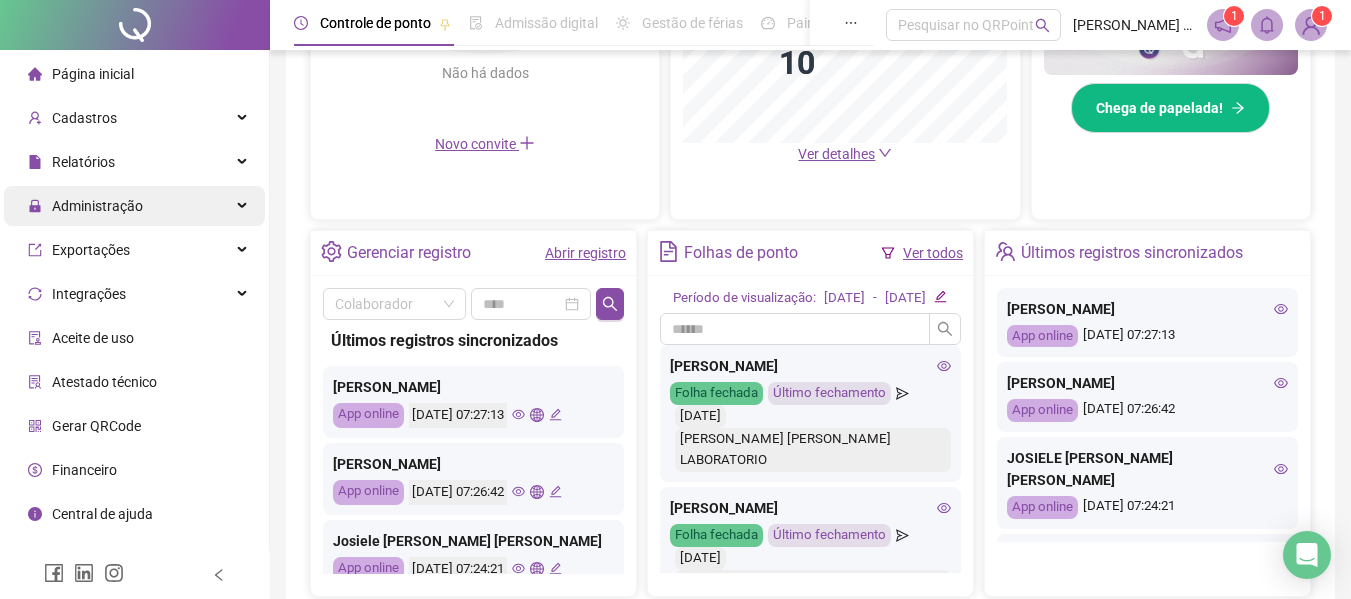 click on "Administração" at bounding box center (97, 206) 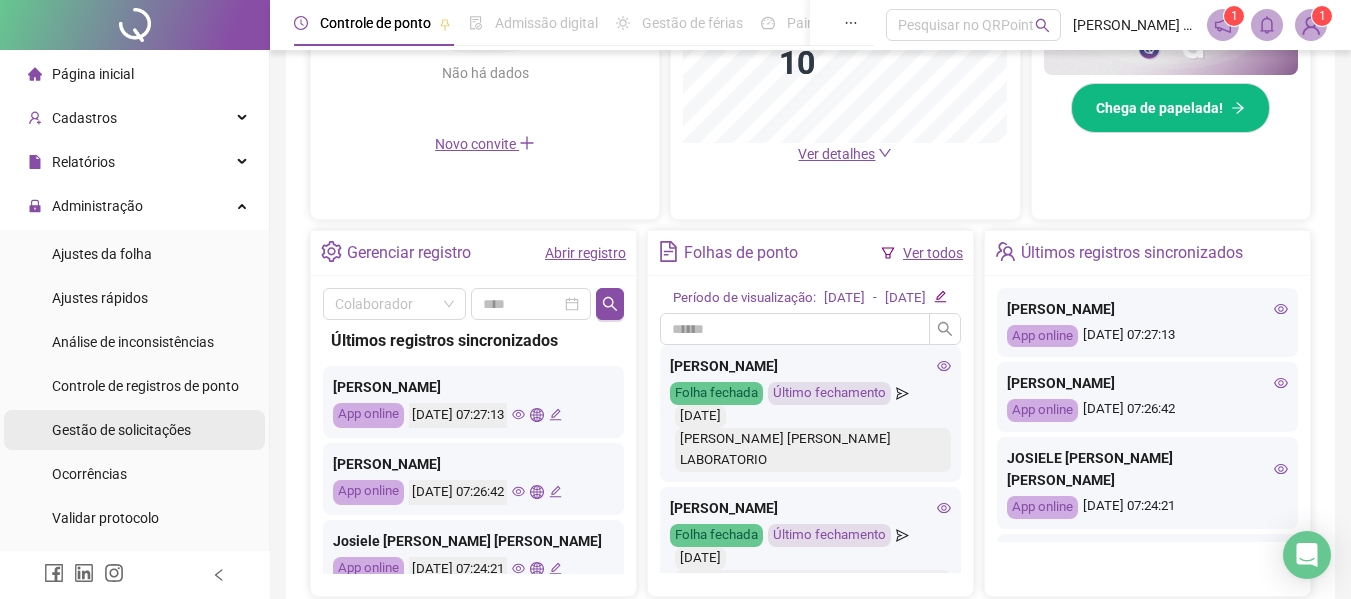 click on "Gestão de solicitações" at bounding box center (121, 430) 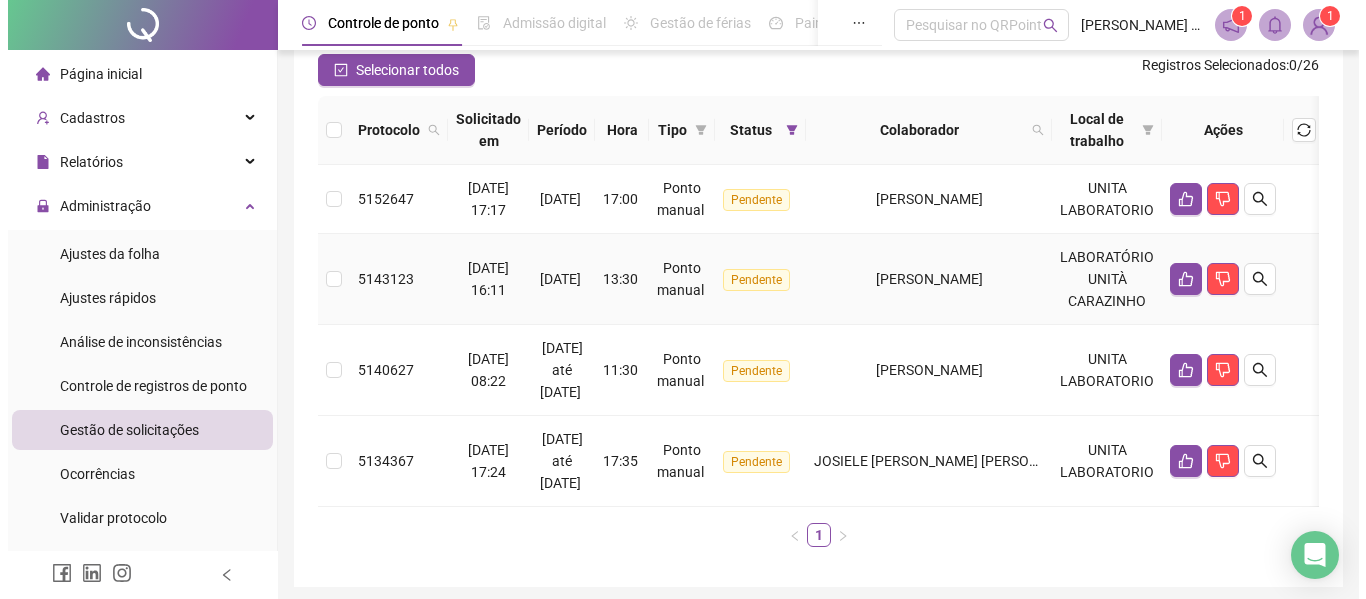 scroll, scrollTop: 67, scrollLeft: 0, axis: vertical 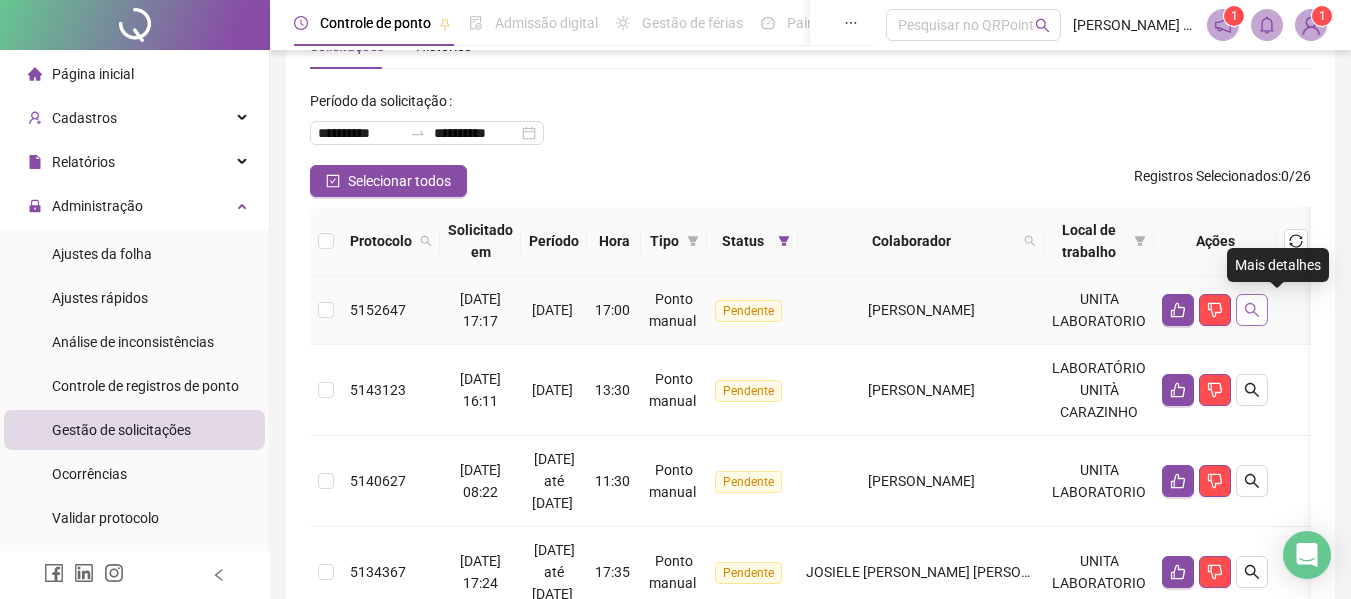 click 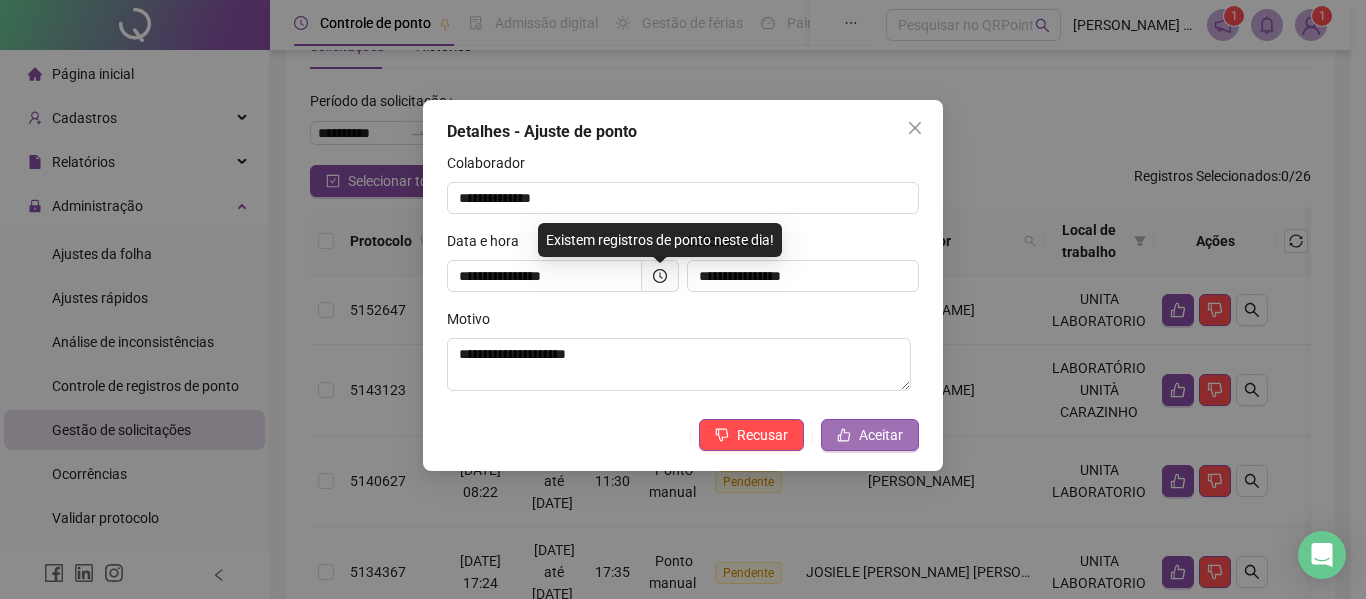 click on "Aceitar" at bounding box center (881, 435) 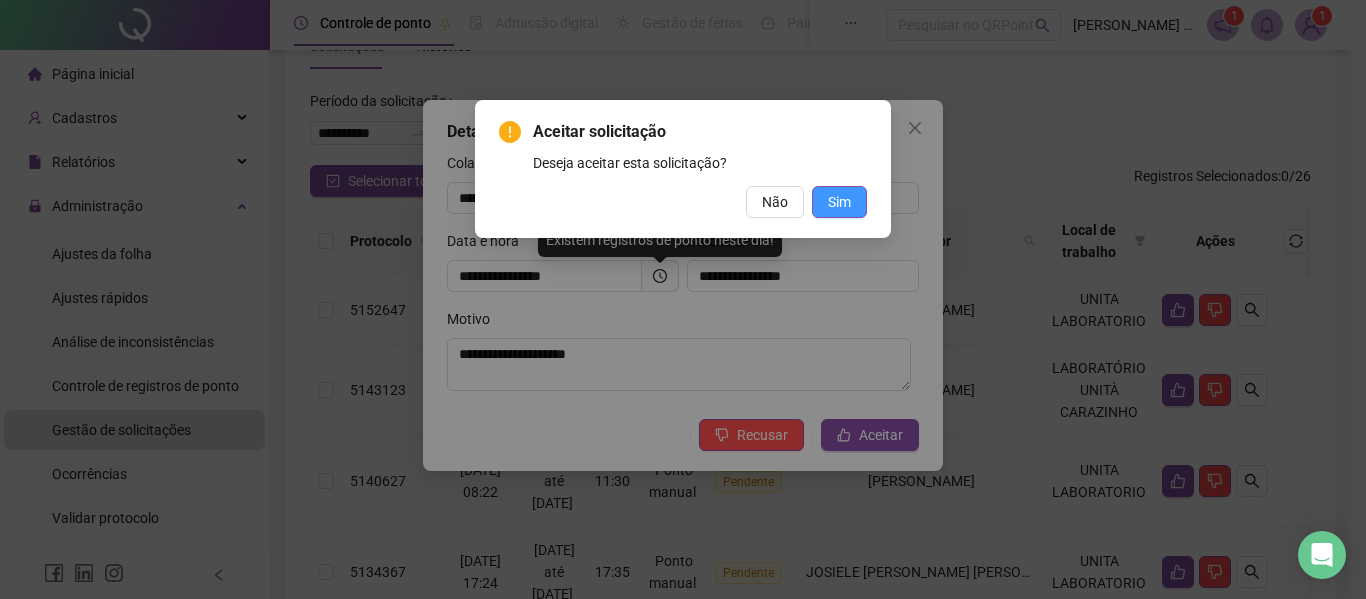 drag, startPoint x: 835, startPoint y: 219, endPoint x: 841, endPoint y: 201, distance: 18.973665 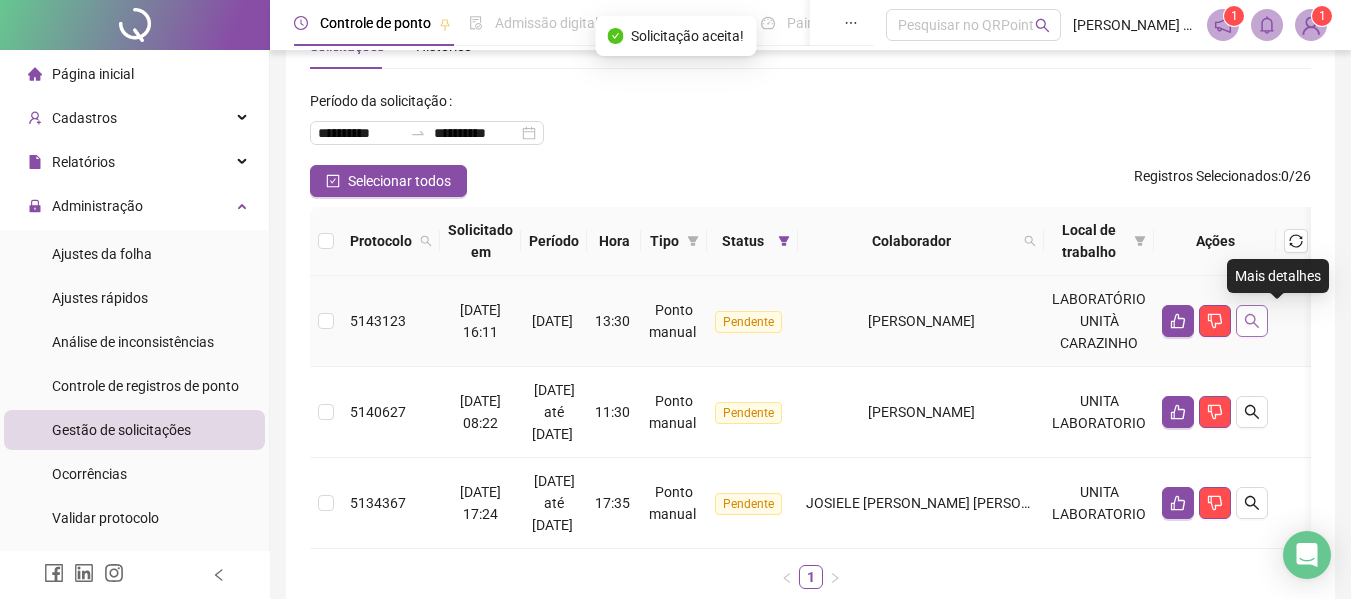 click at bounding box center [1252, 321] 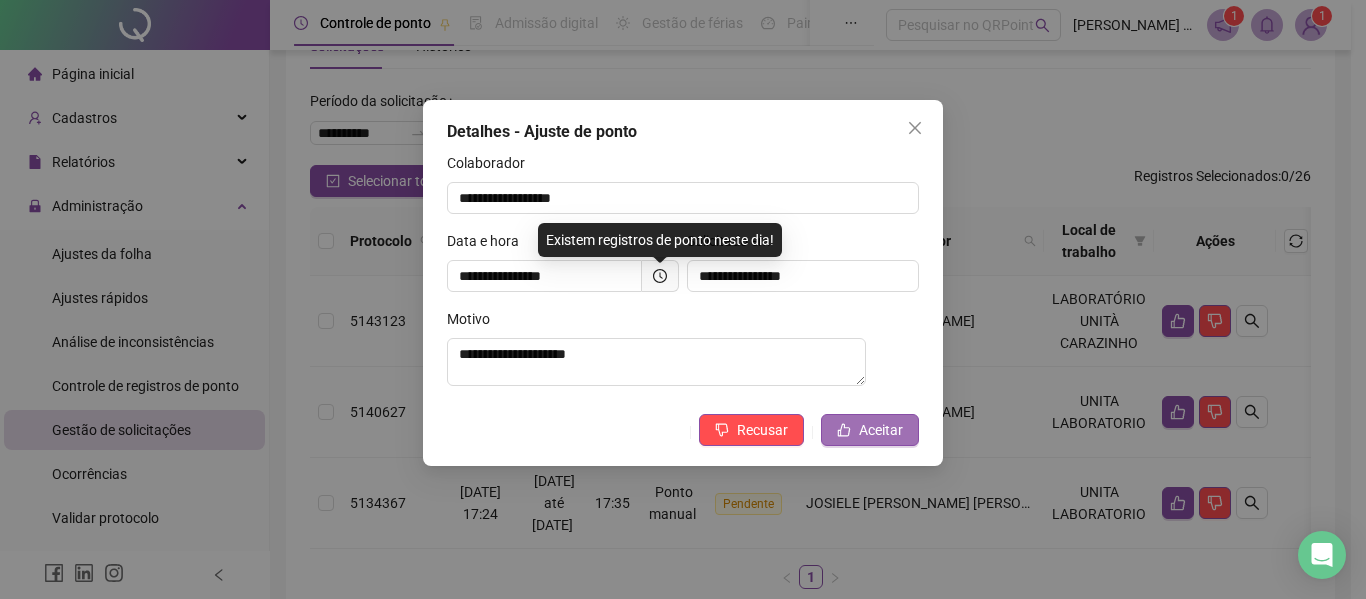 click on "Aceitar" at bounding box center [881, 430] 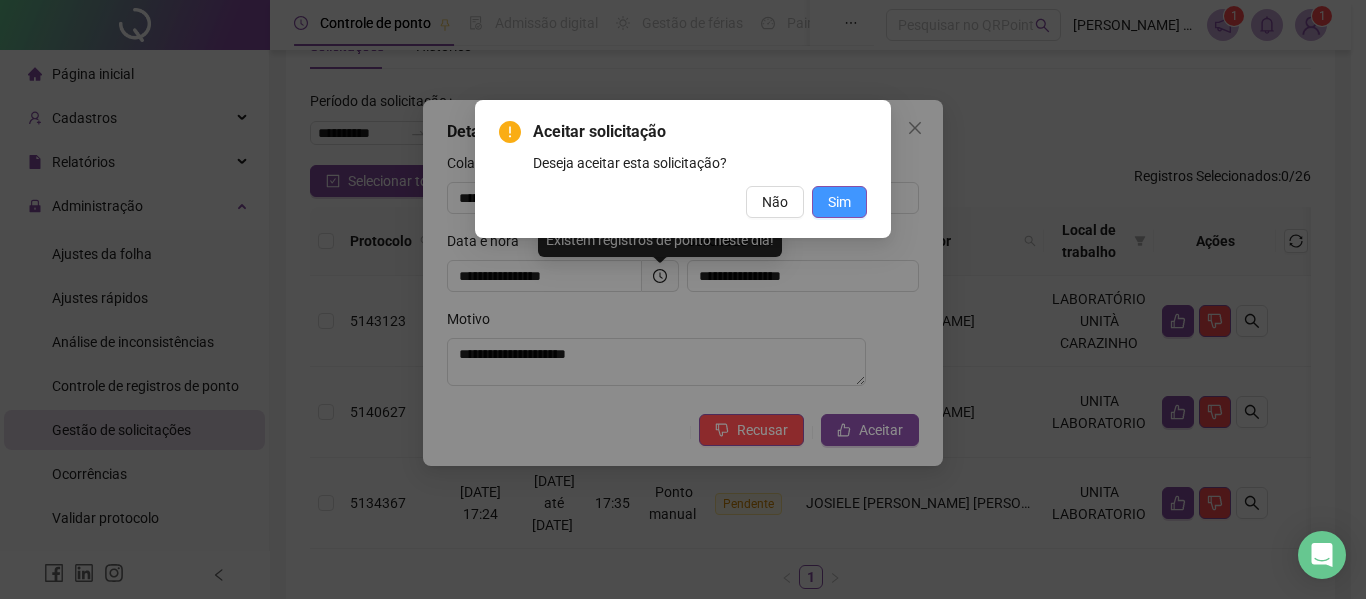 click on "Sim" at bounding box center (839, 202) 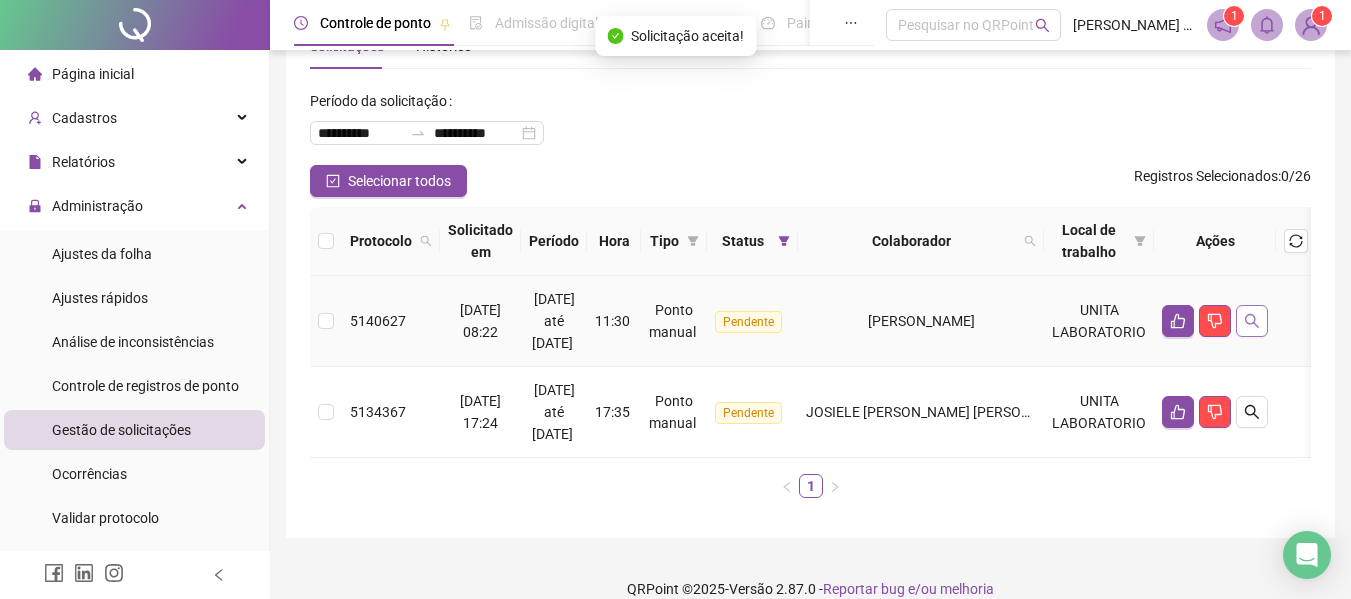 click 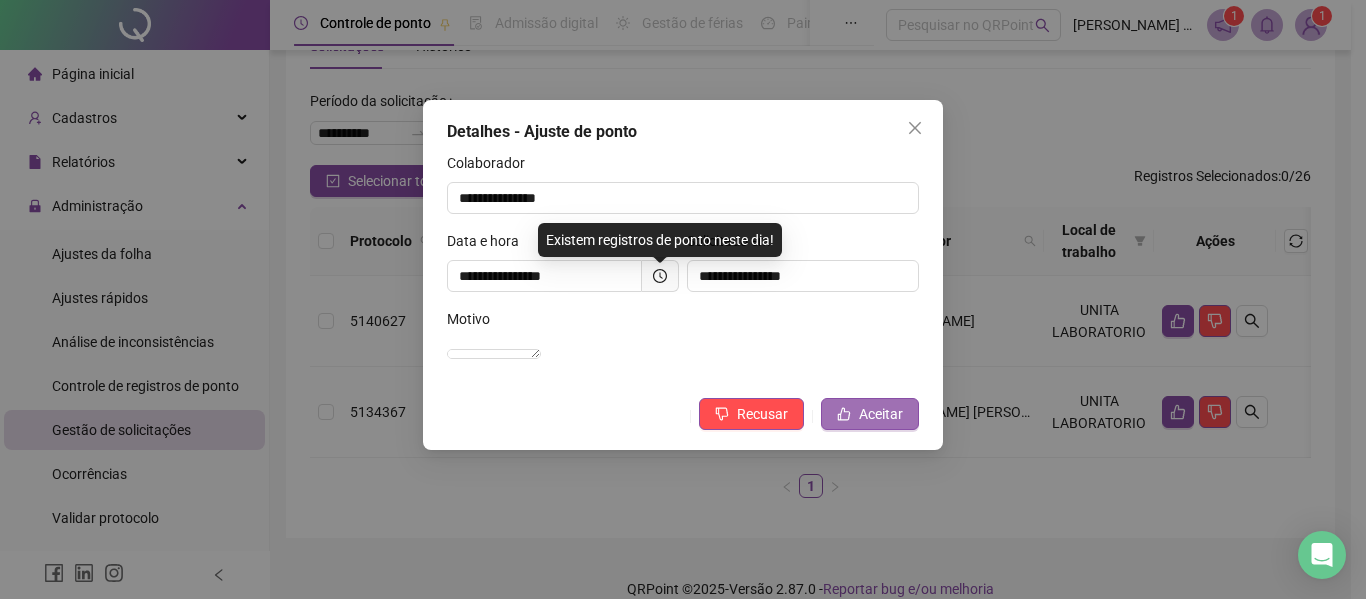 click on "Aceitar" at bounding box center [881, 414] 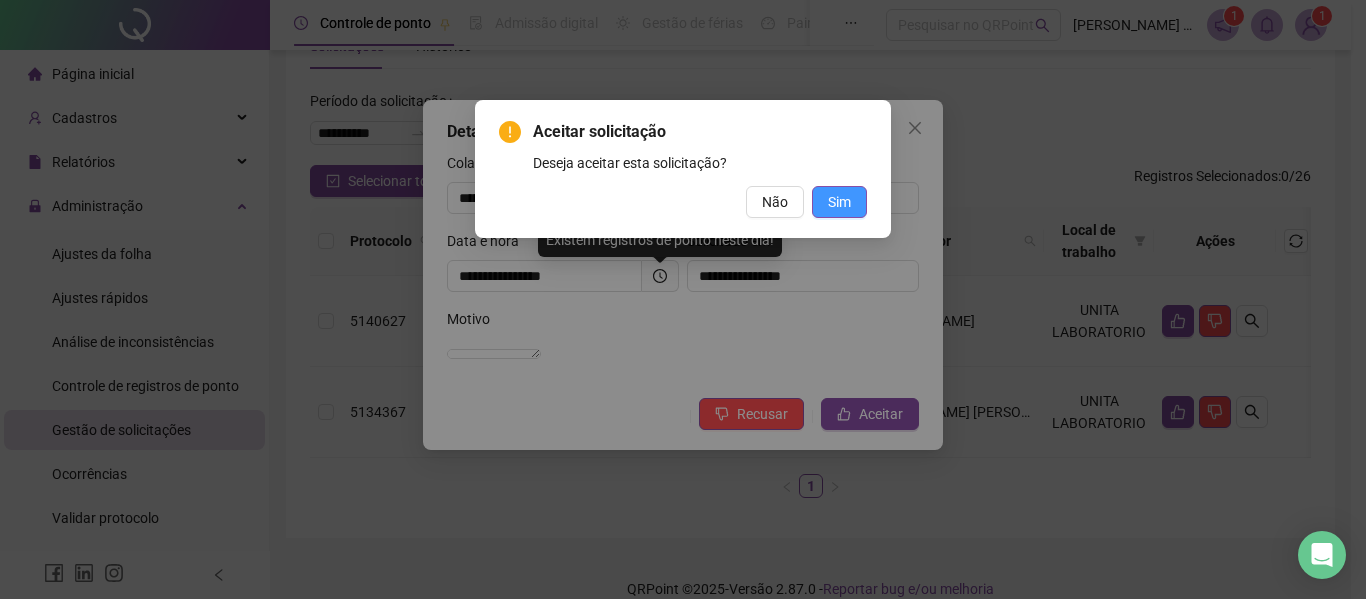click on "Sim" at bounding box center (839, 202) 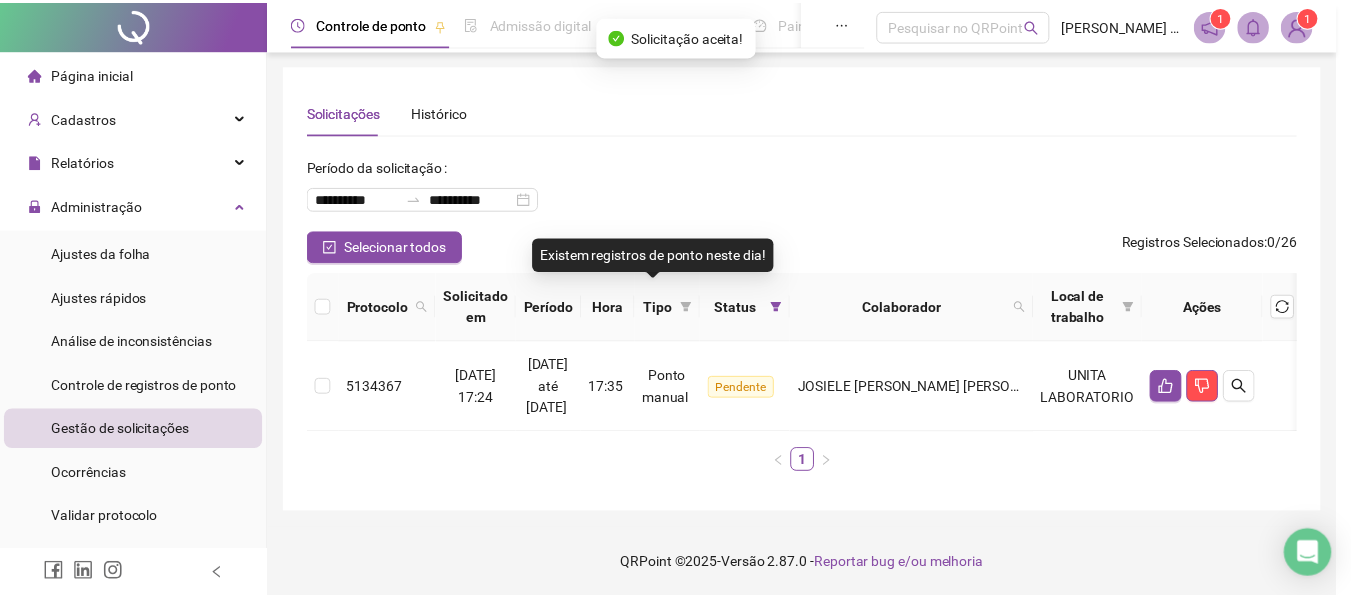 scroll, scrollTop: 16, scrollLeft: 0, axis: vertical 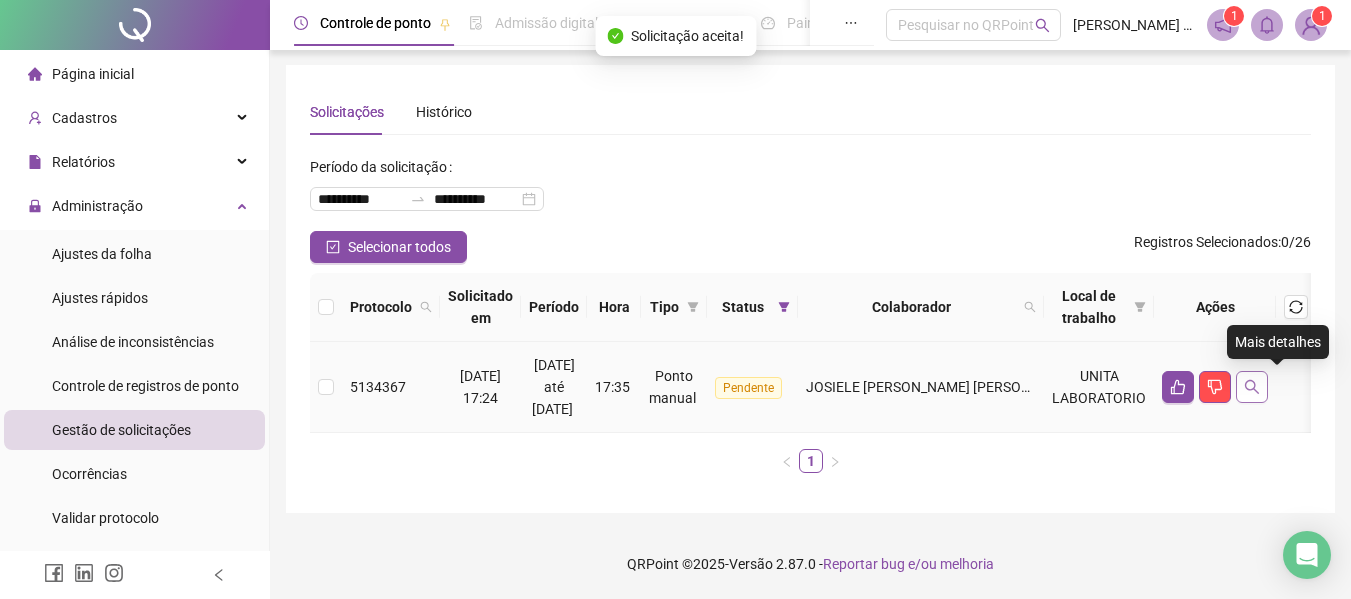 click 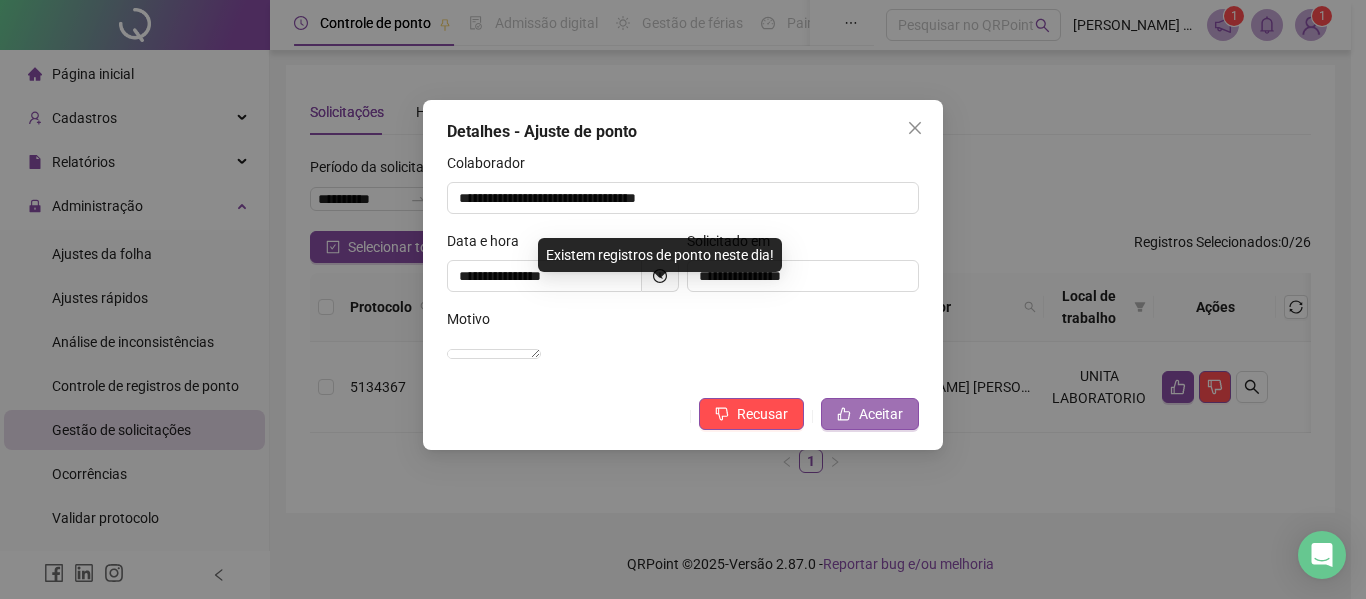 click on "Aceitar" at bounding box center (881, 414) 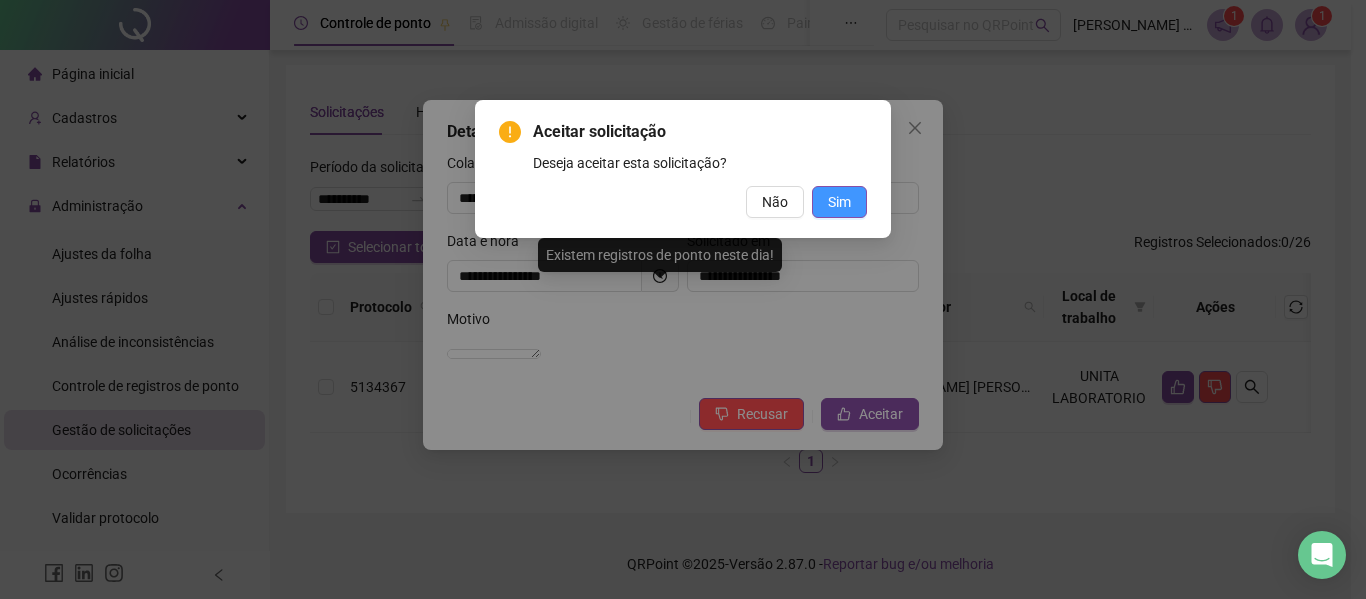 click on "Sim" at bounding box center (839, 202) 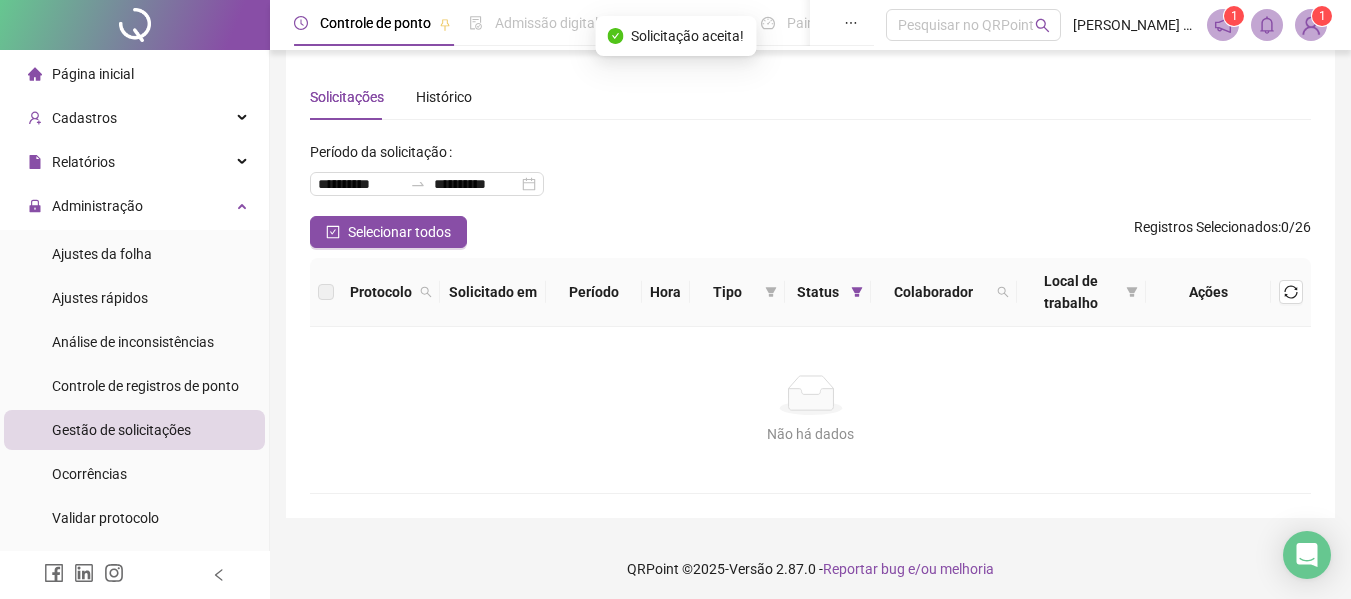 click on "Página inicial" at bounding box center [93, 74] 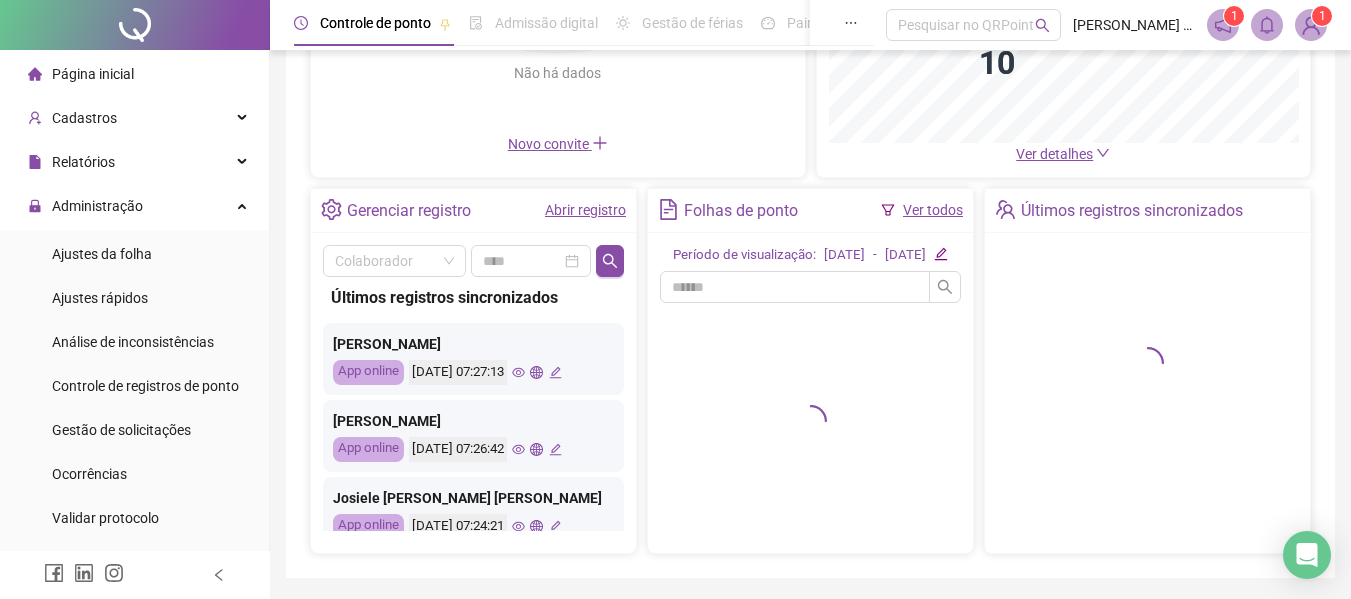 scroll, scrollTop: 316, scrollLeft: 0, axis: vertical 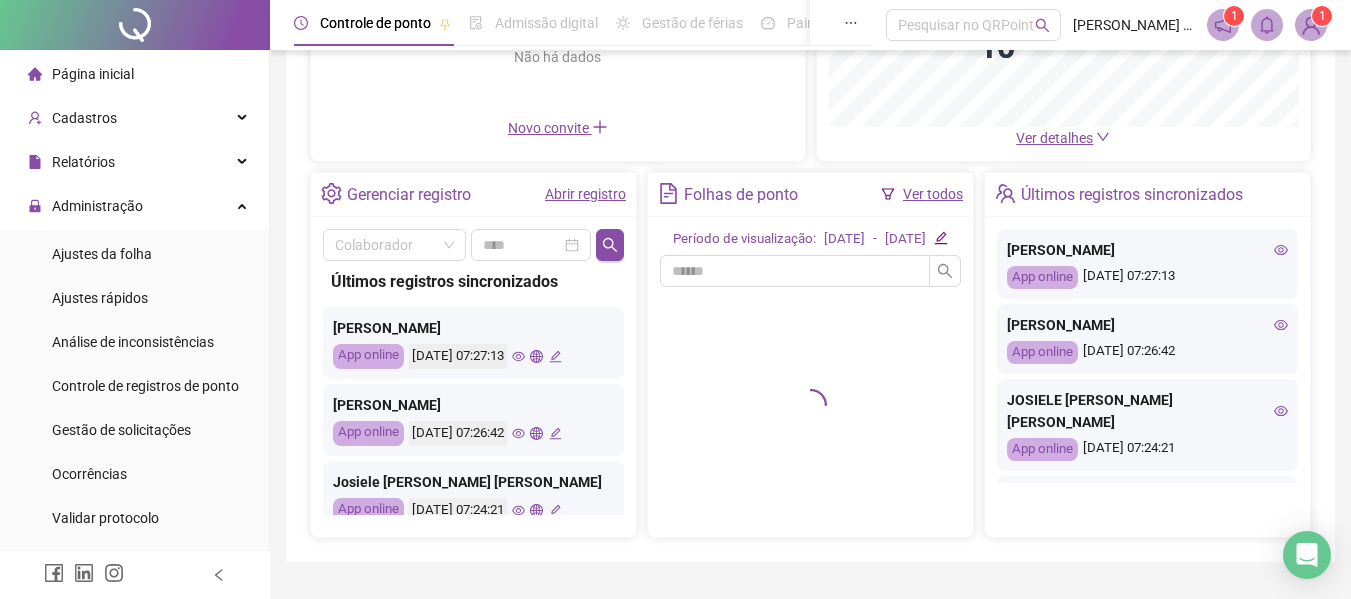 click on "Ver todos" at bounding box center [933, 194] 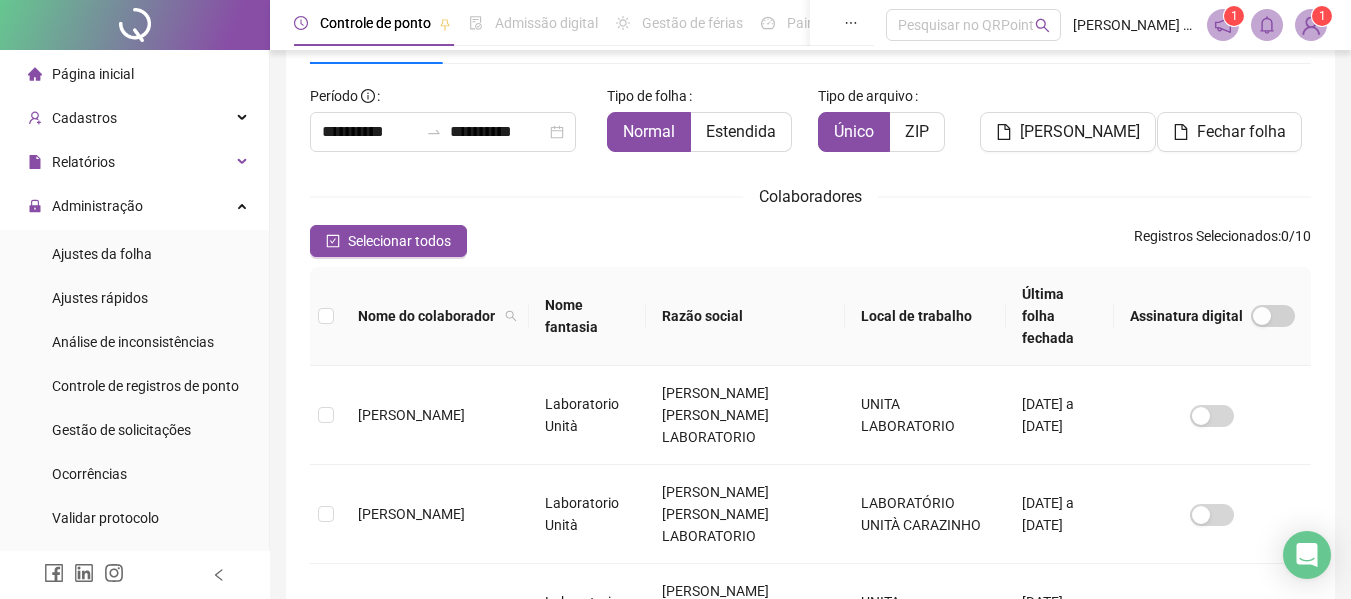 scroll, scrollTop: 110, scrollLeft: 0, axis: vertical 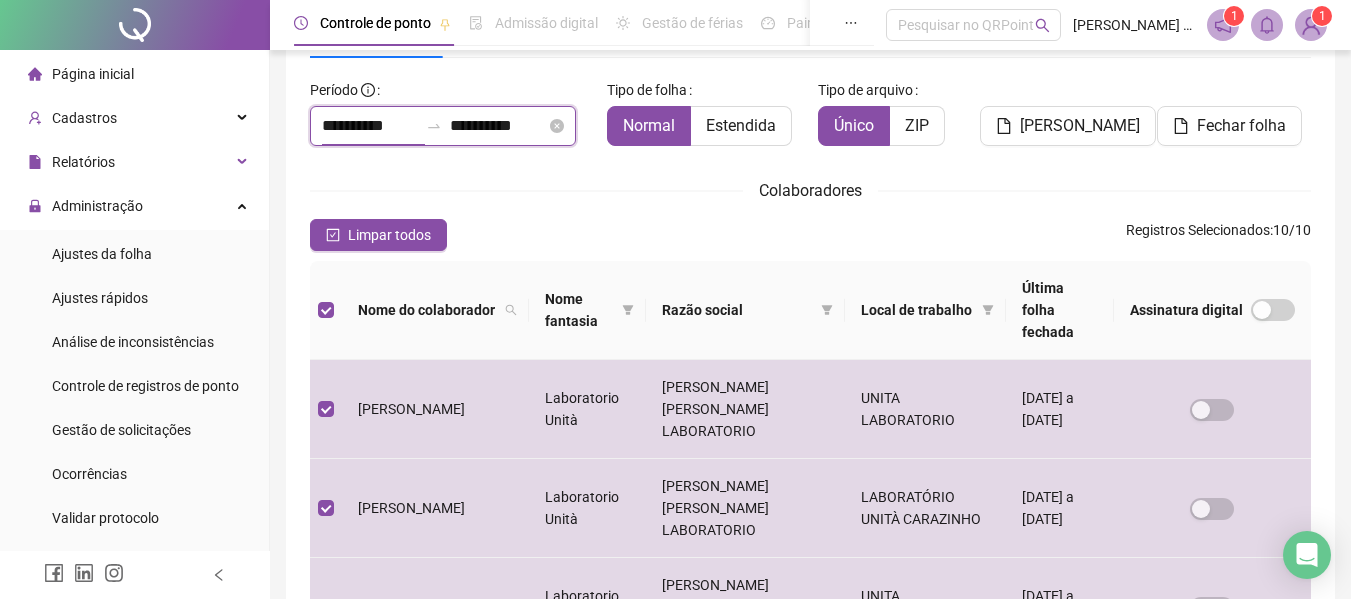 click on "**********" at bounding box center [370, 126] 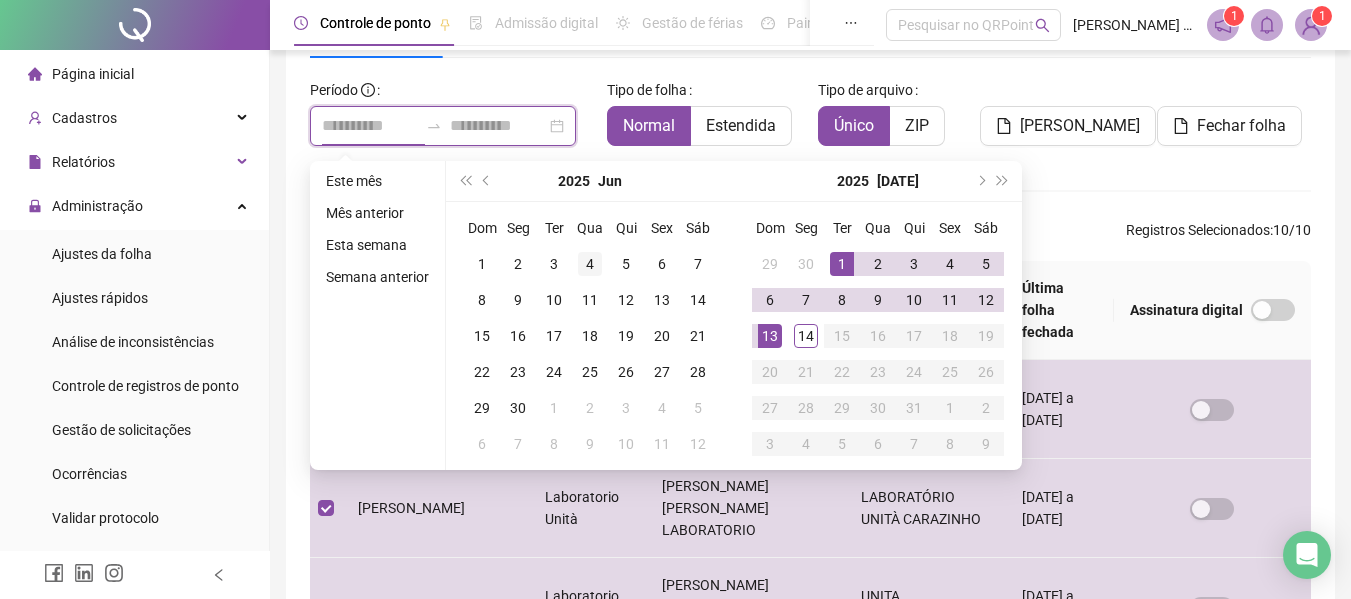 type on "**********" 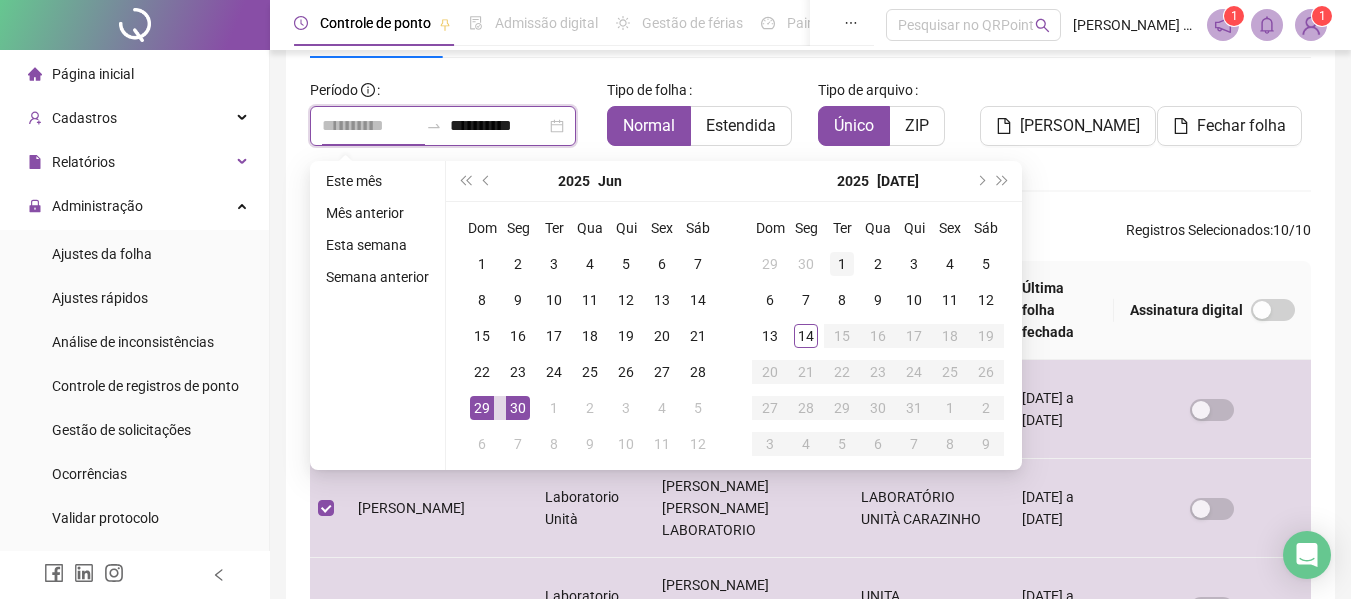 type on "**********" 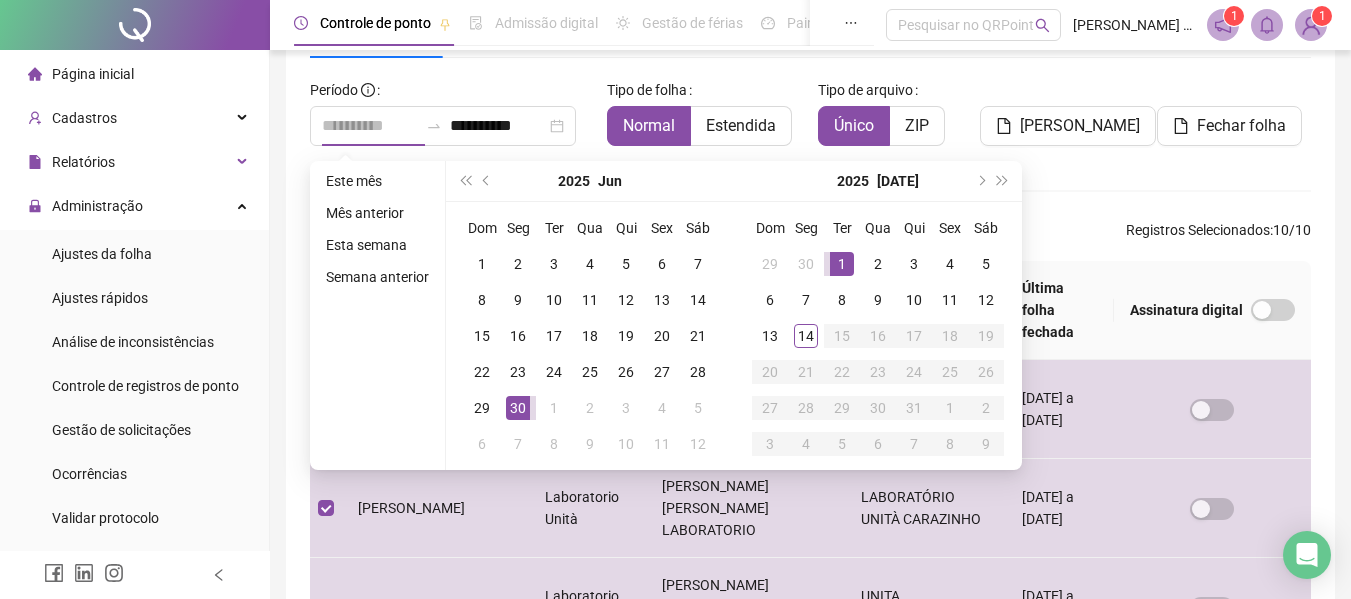 click on "1" at bounding box center (842, 264) 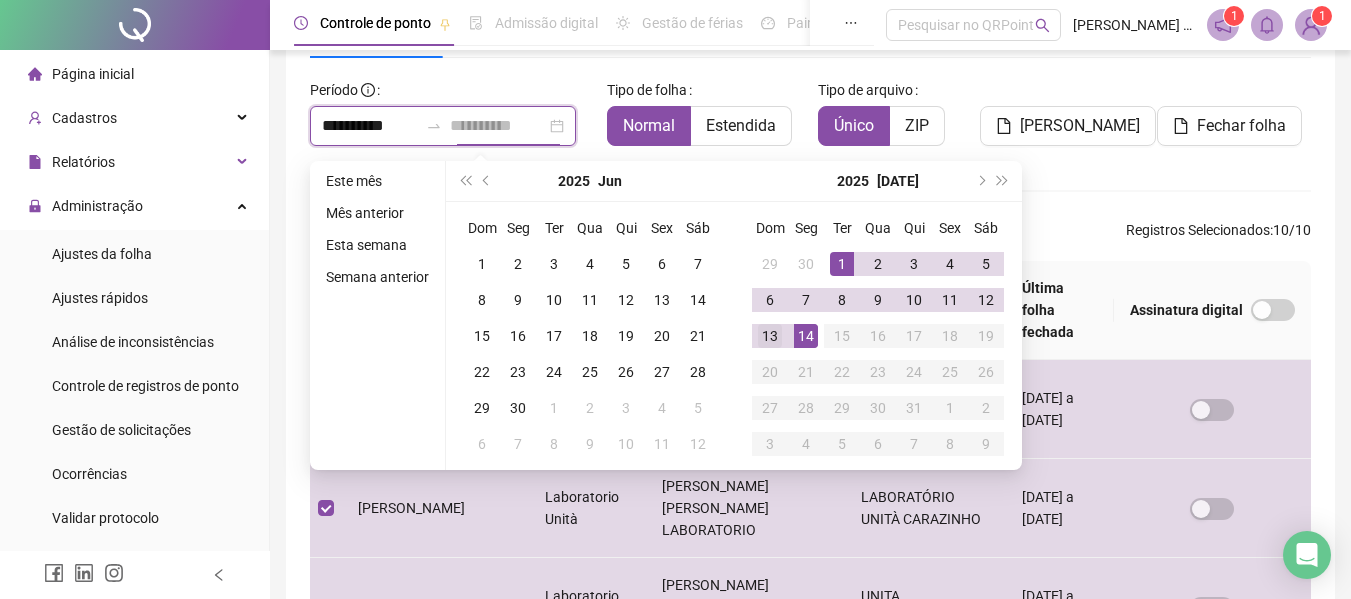 type on "**********" 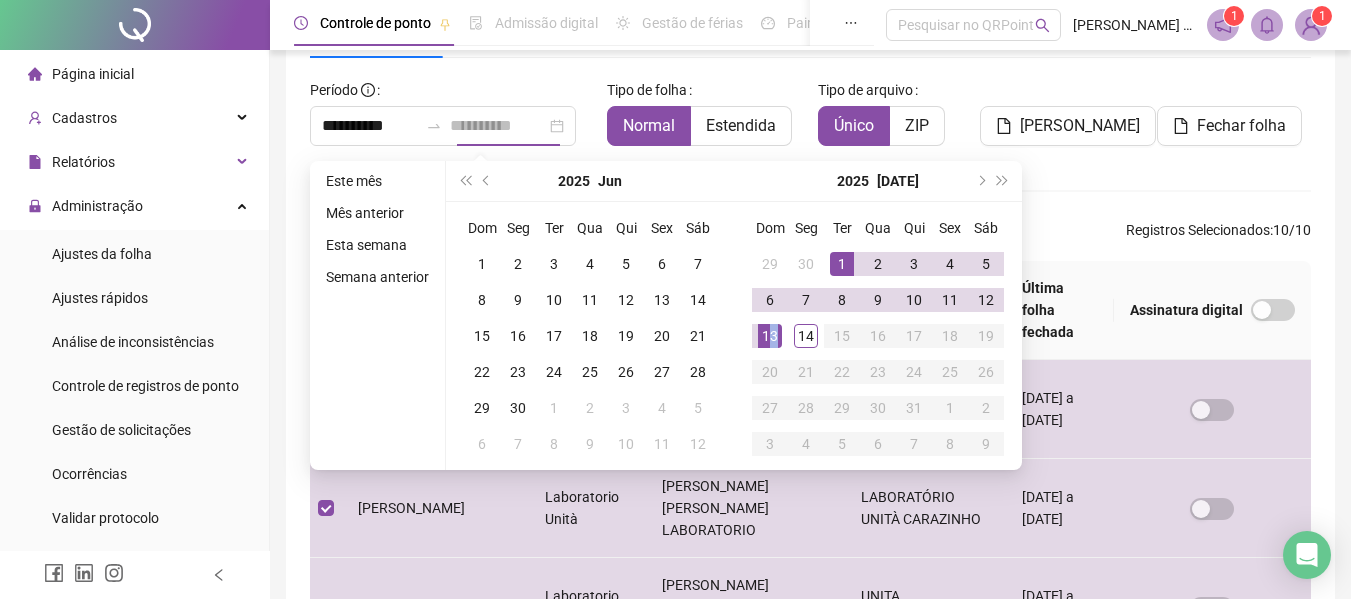 click on "13" at bounding box center (770, 336) 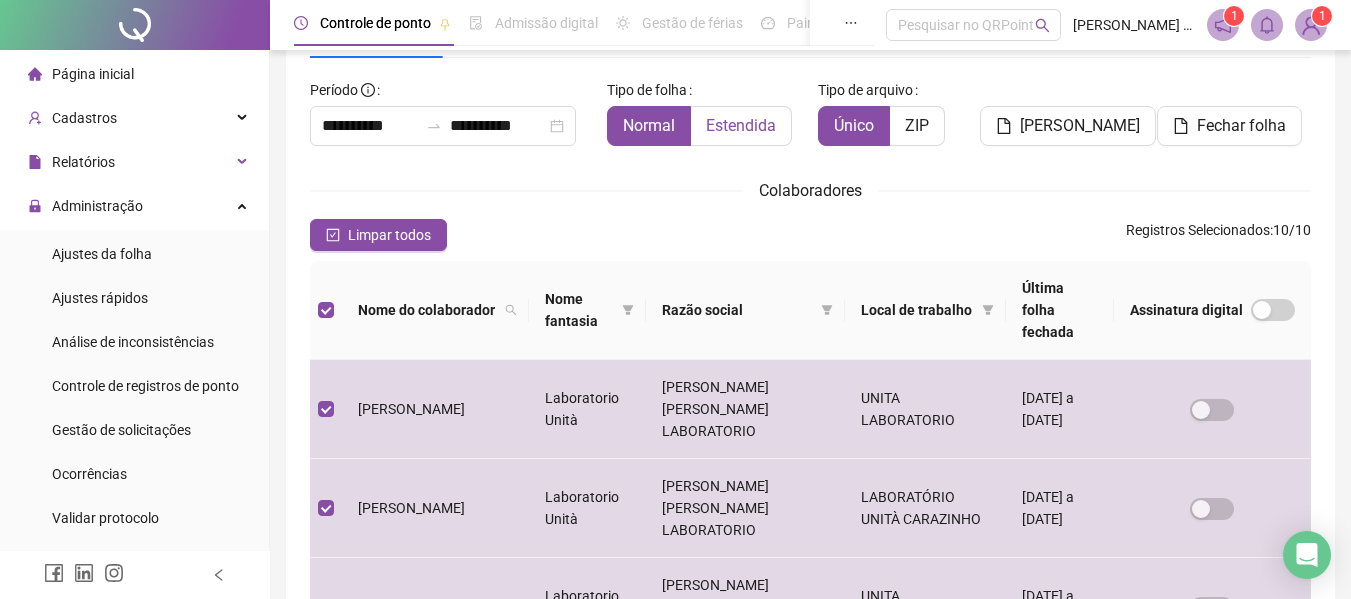 click on "Estendida" at bounding box center [741, 125] 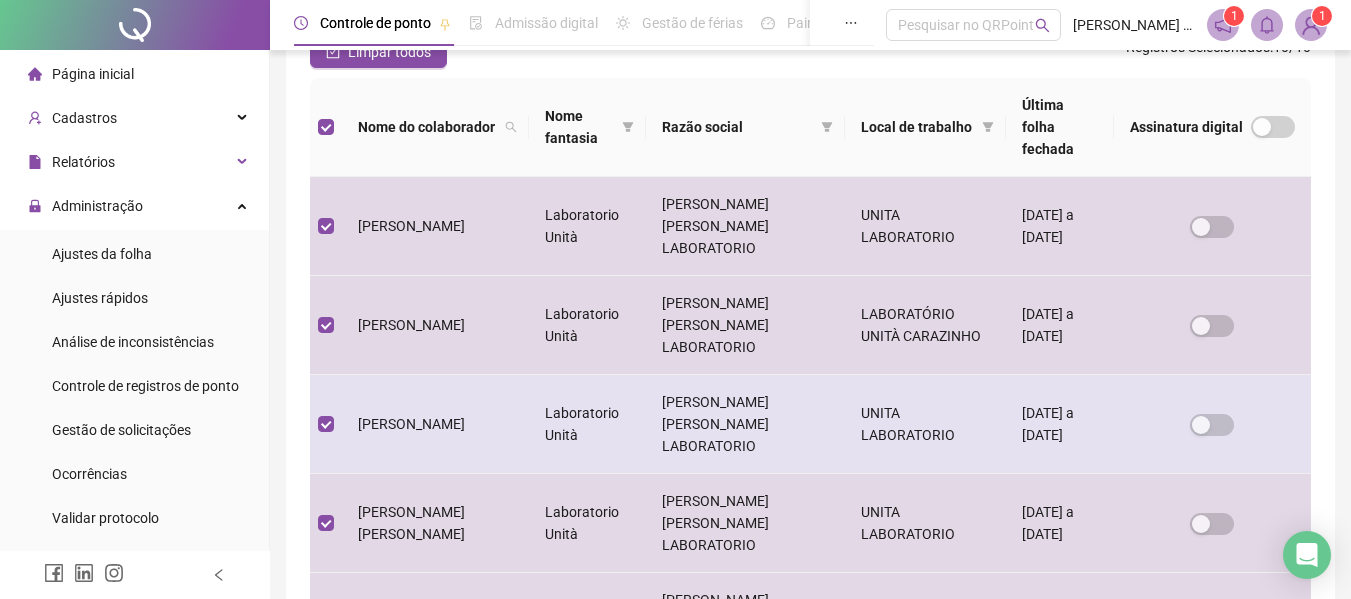 scroll, scrollTop: 0, scrollLeft: 0, axis: both 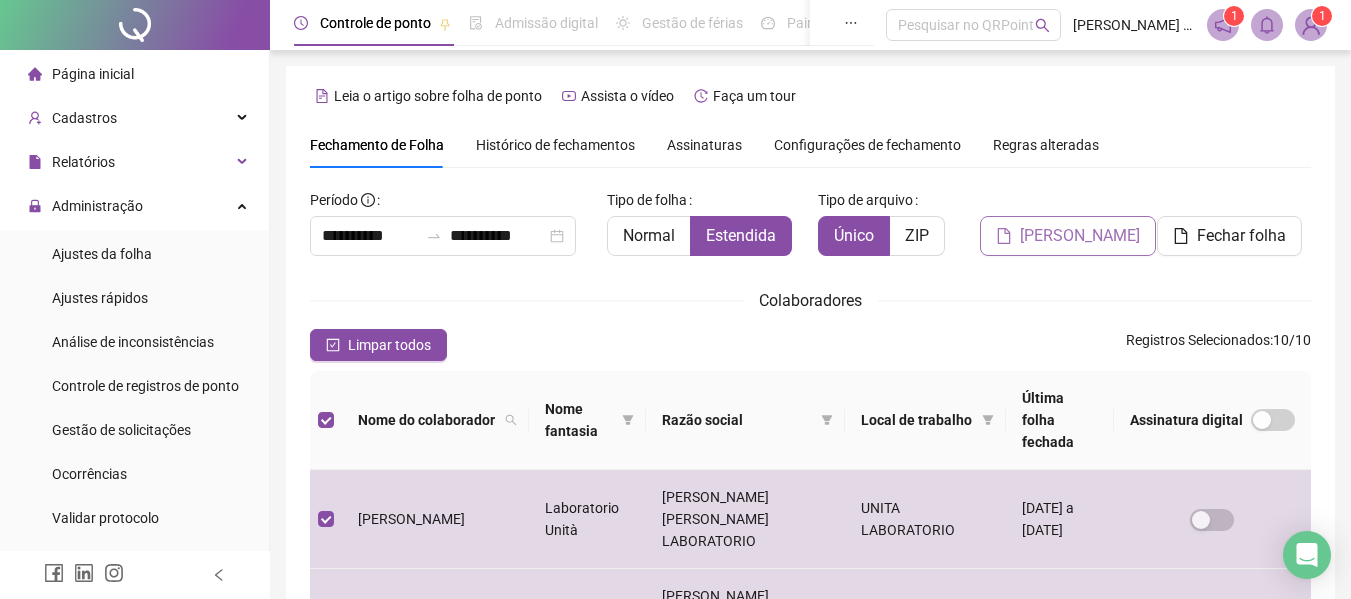 click on "[PERSON_NAME]" at bounding box center [1068, 236] 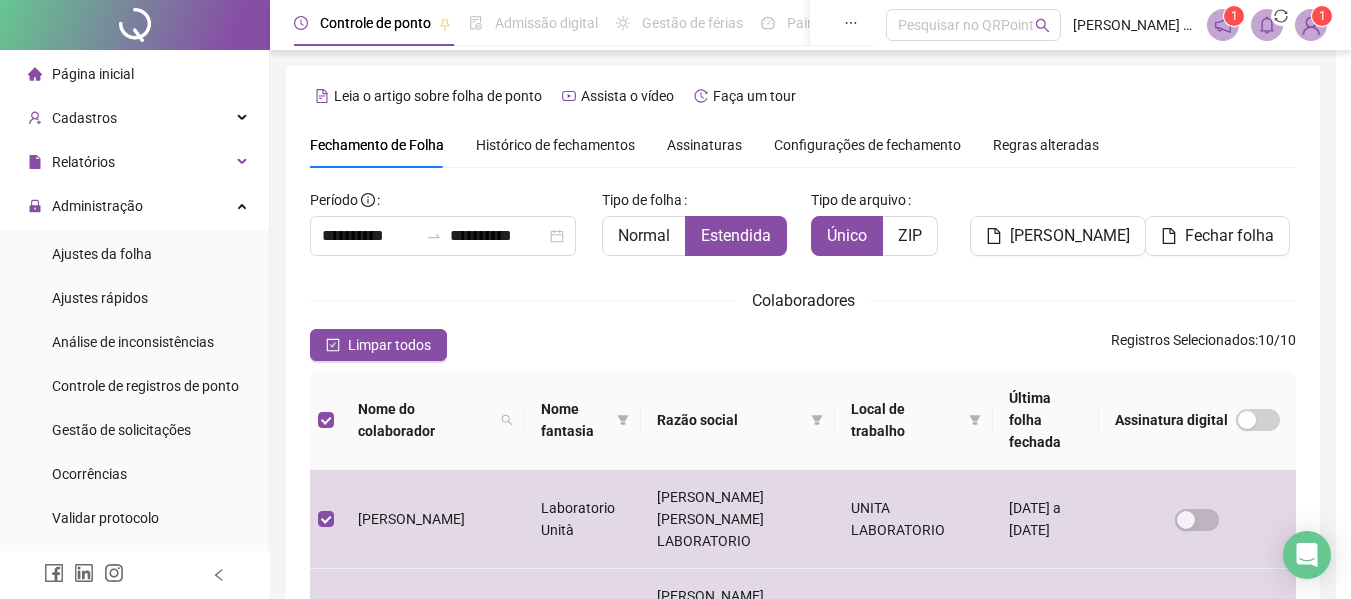 scroll, scrollTop: 110, scrollLeft: 0, axis: vertical 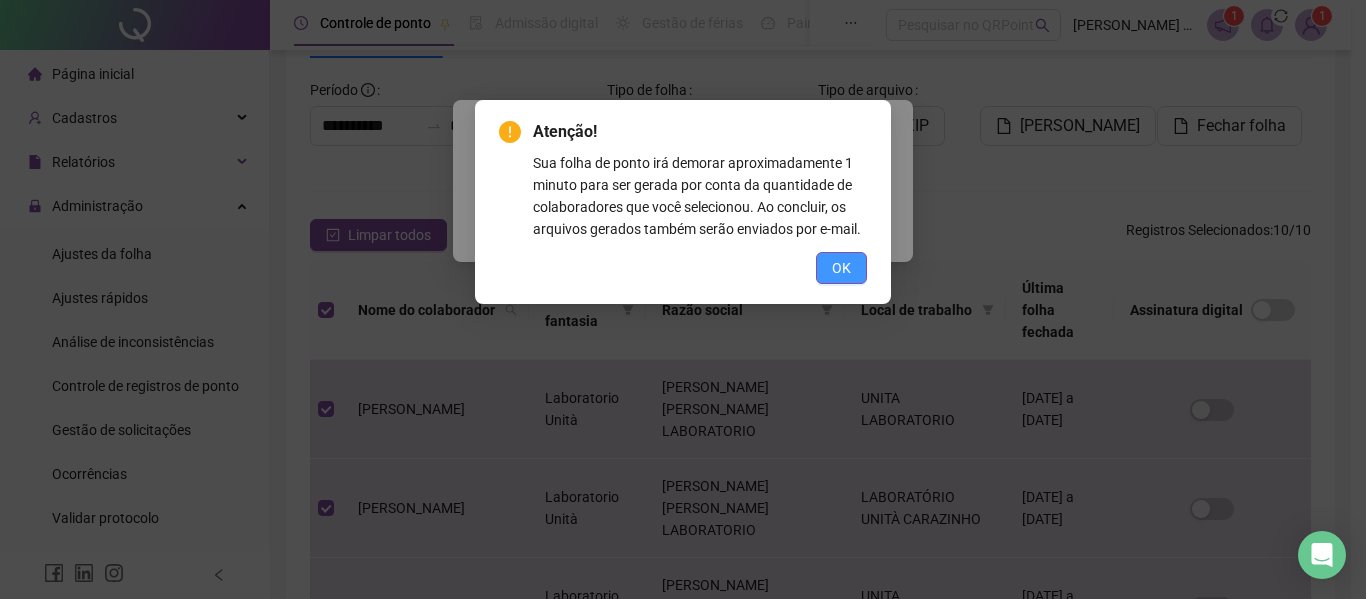 click on "OK" at bounding box center [841, 268] 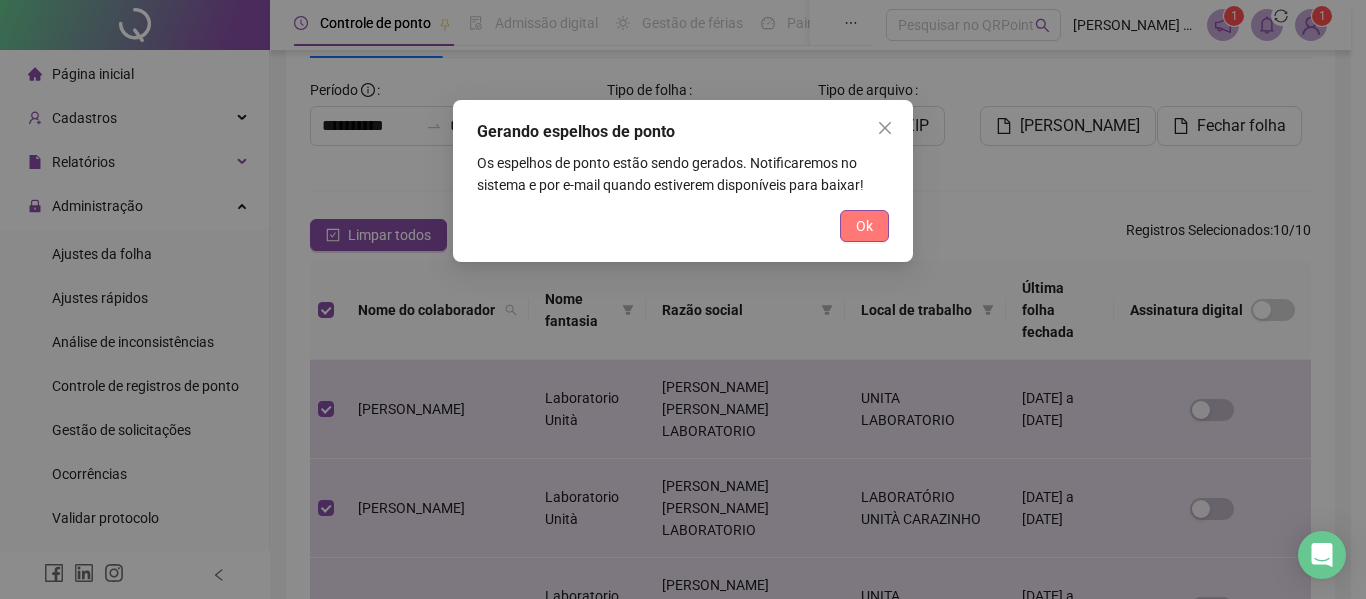 click on "Ok" at bounding box center [864, 226] 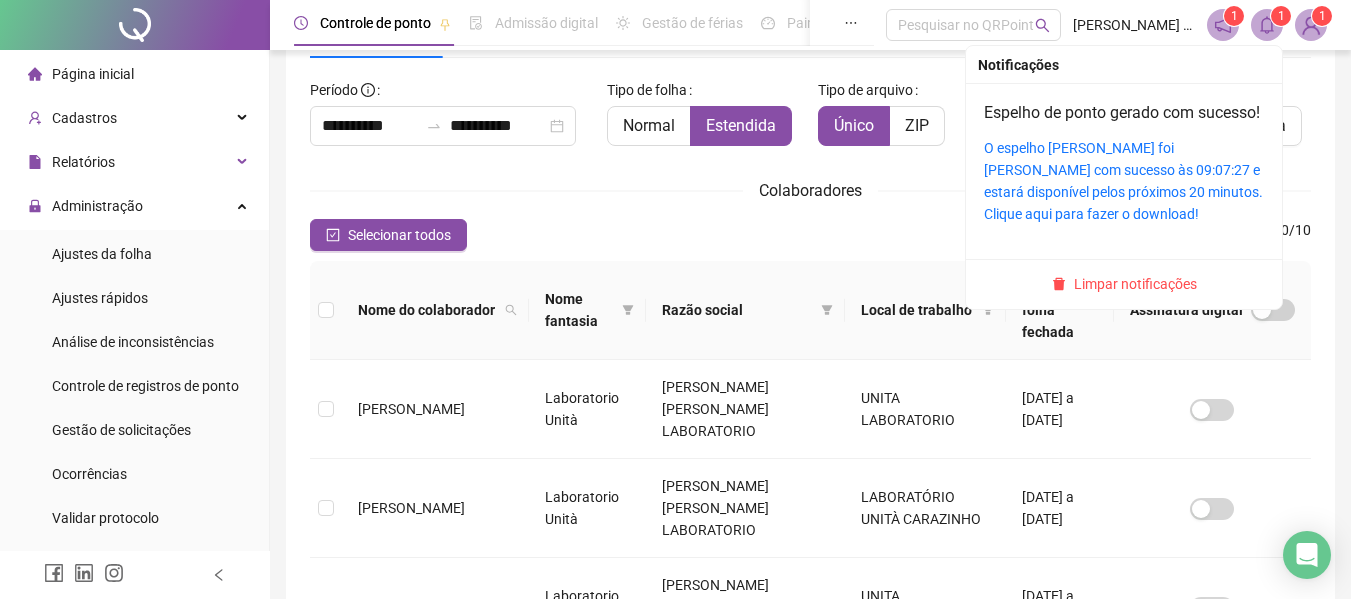 click 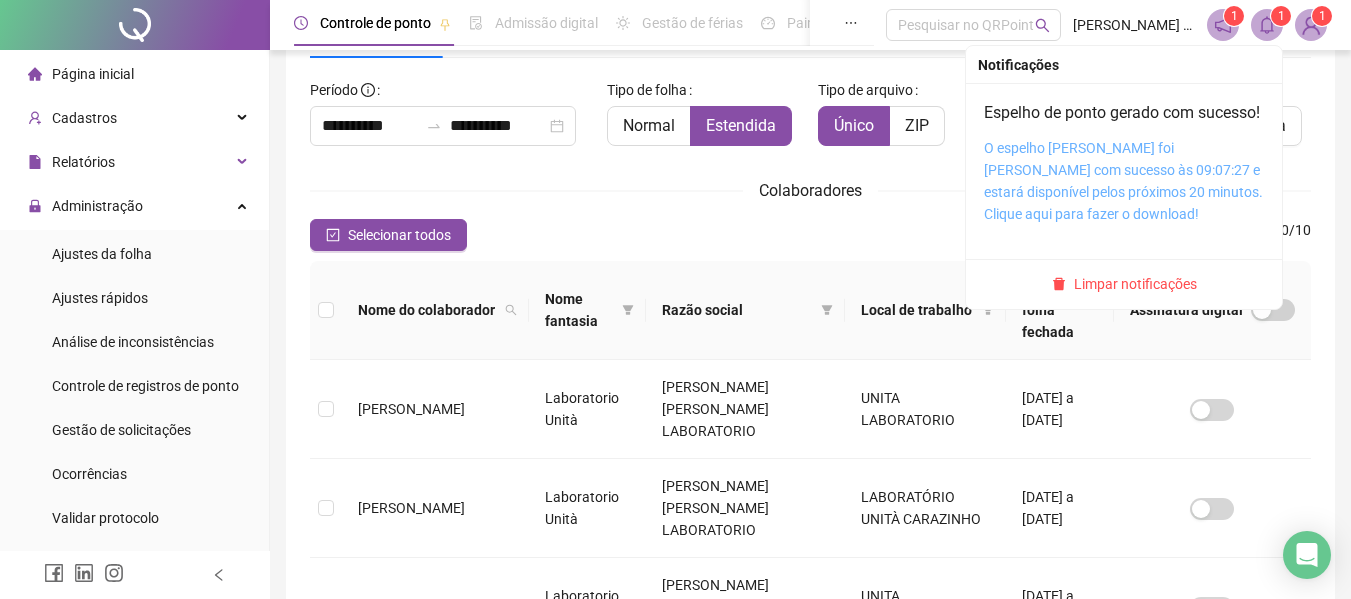 click on "O espelho [PERSON_NAME] foi [PERSON_NAME] com sucesso às 09:07:27 e estará disponível pelos próximos 20 minutos.
Clique aqui para fazer o download!" at bounding box center (1123, 181) 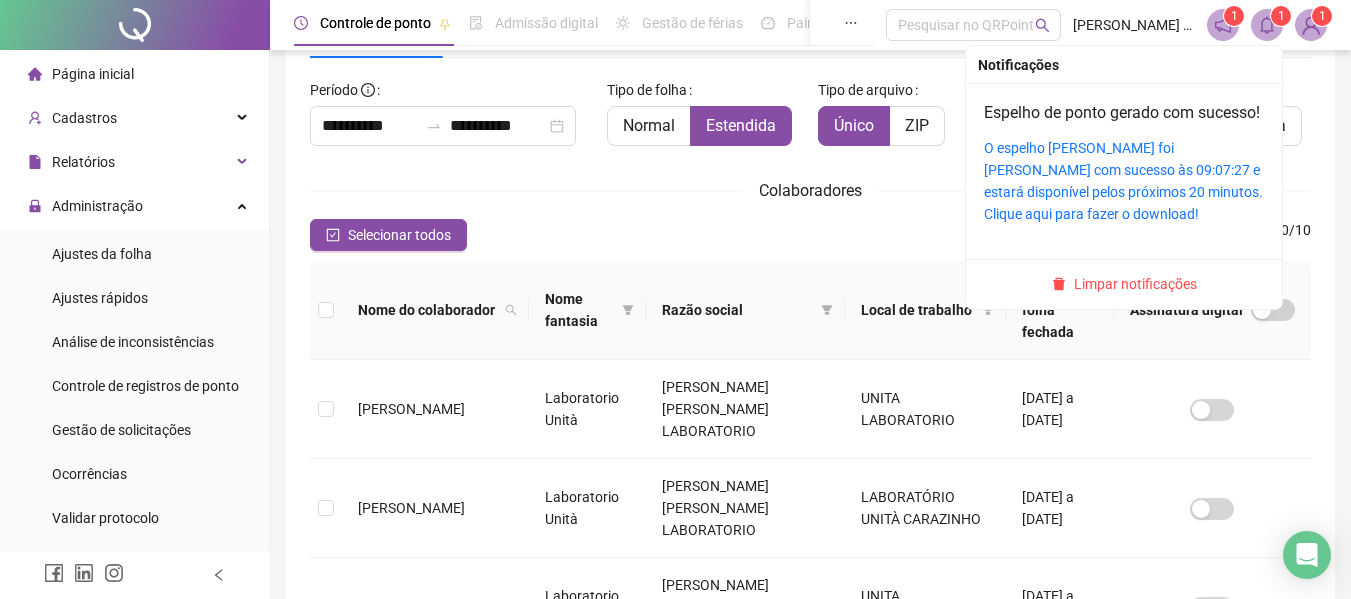 click on "1" at bounding box center (1281, 16) 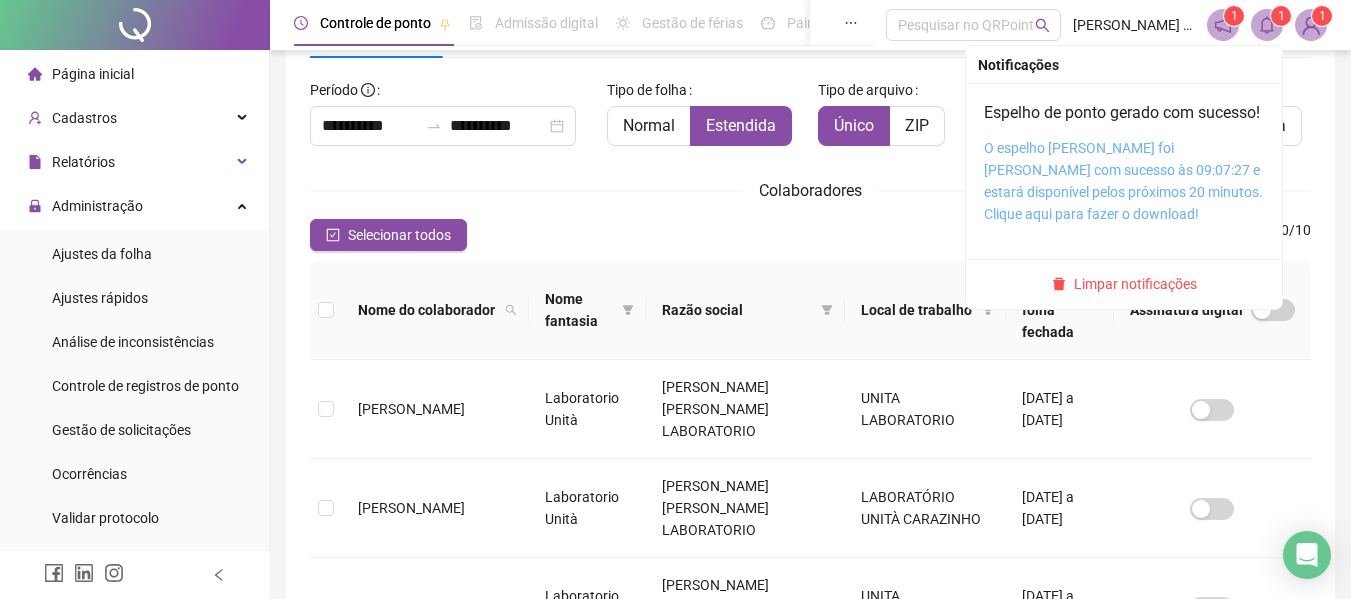 click on "O espelho [PERSON_NAME] foi [PERSON_NAME] com sucesso às 09:07:27 e estará disponível pelos próximos 20 minutos.
Clique aqui para fazer o download!" at bounding box center (1123, 181) 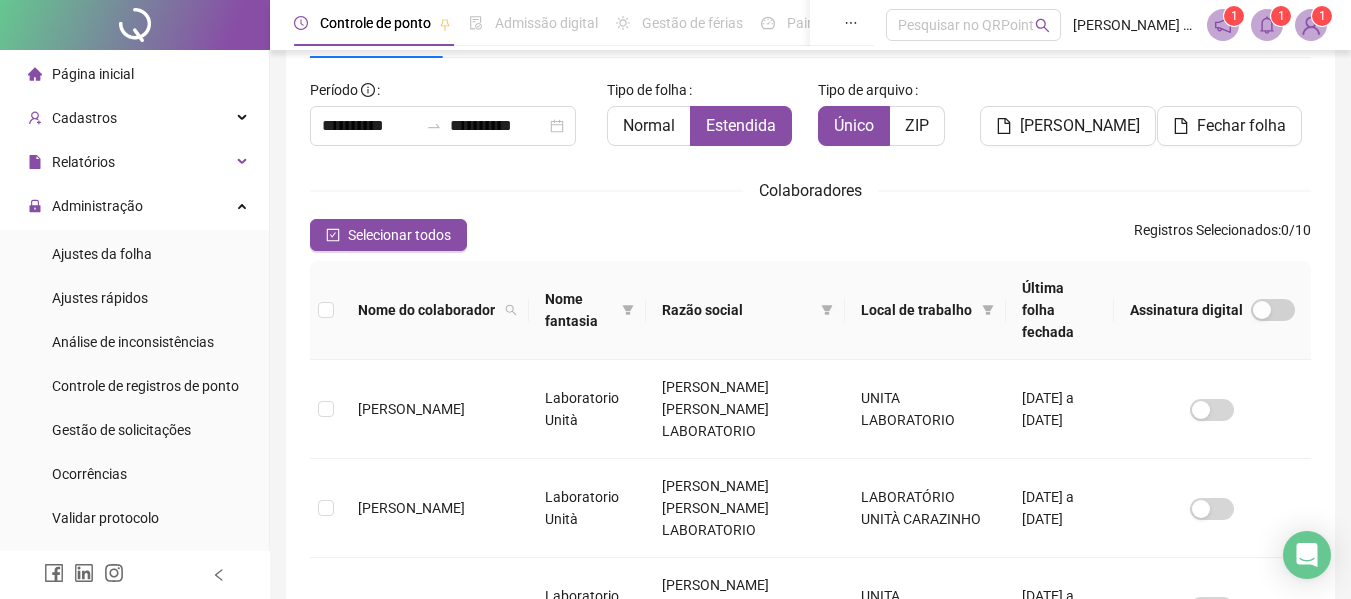 click on "Página inicial" at bounding box center [93, 74] 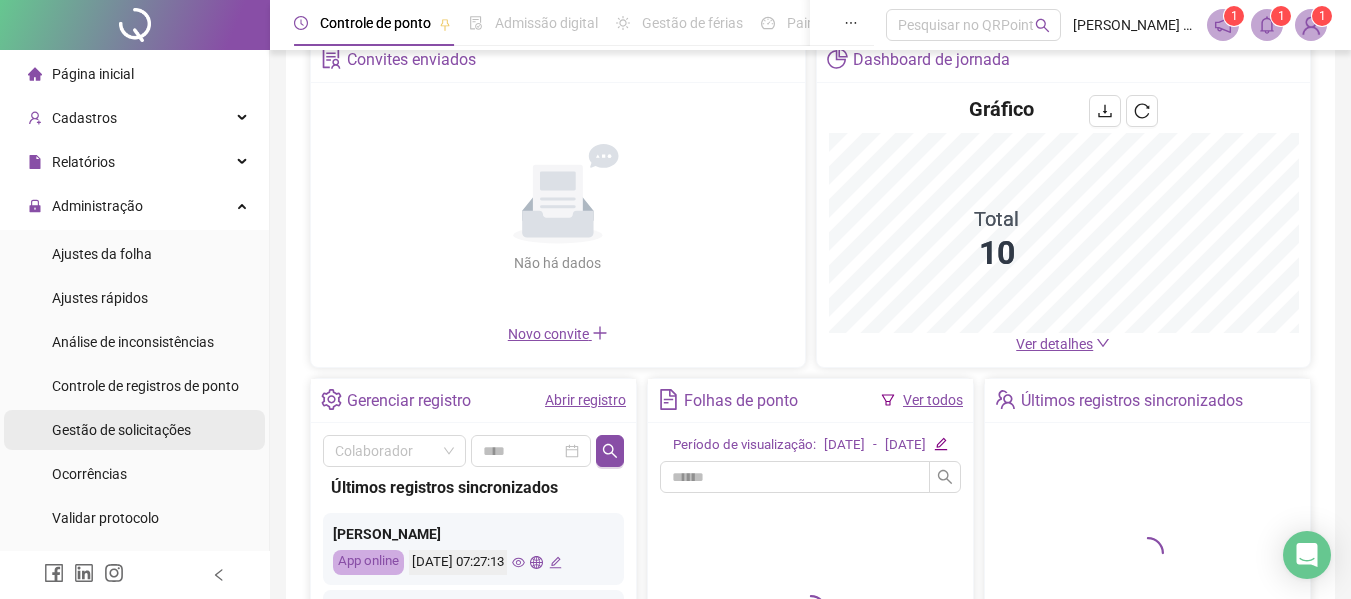 click on "Gestão de solicitações" at bounding box center (121, 430) 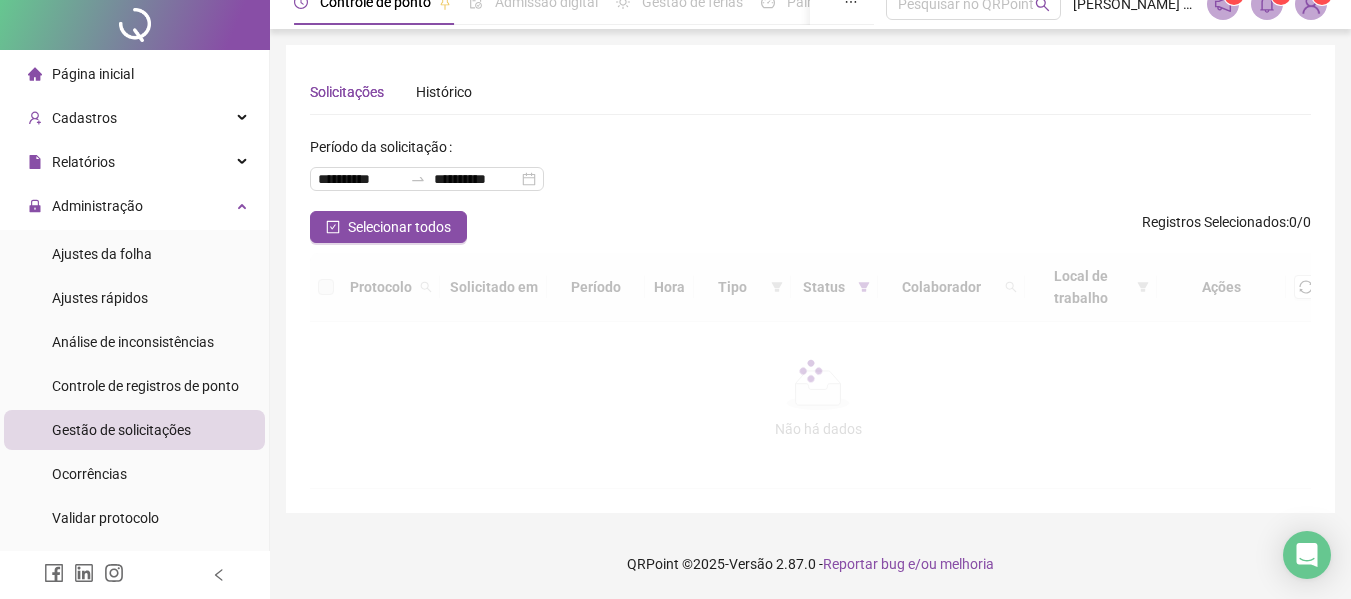 scroll, scrollTop: 0, scrollLeft: 0, axis: both 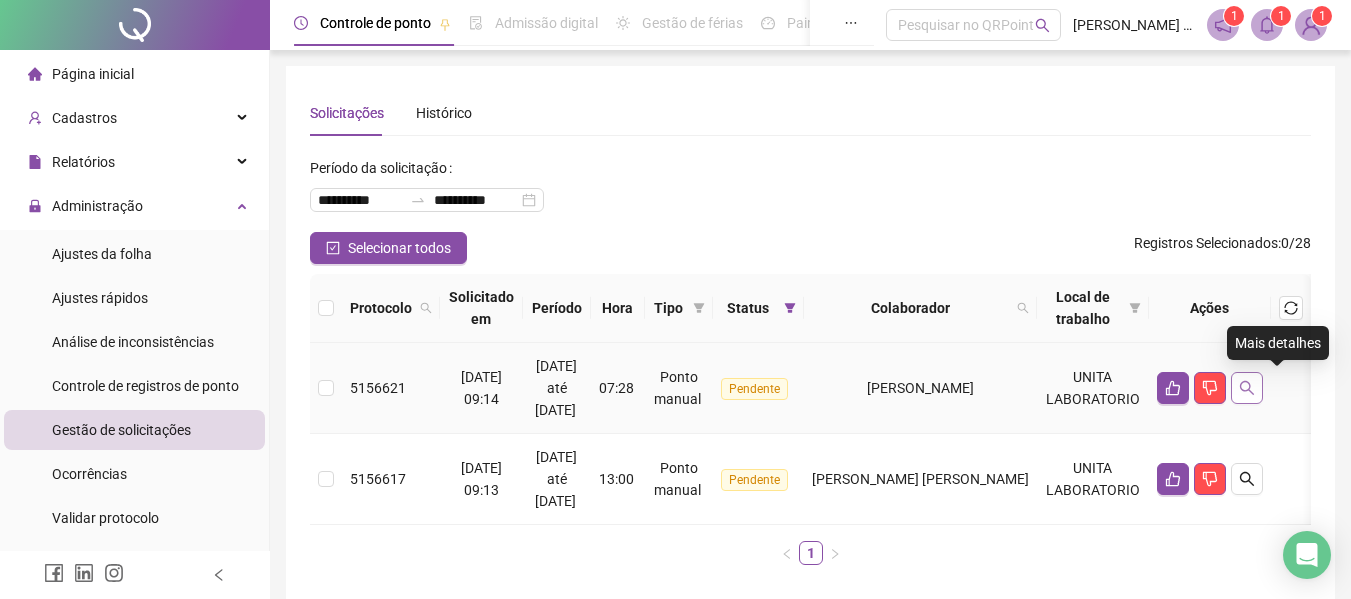 click 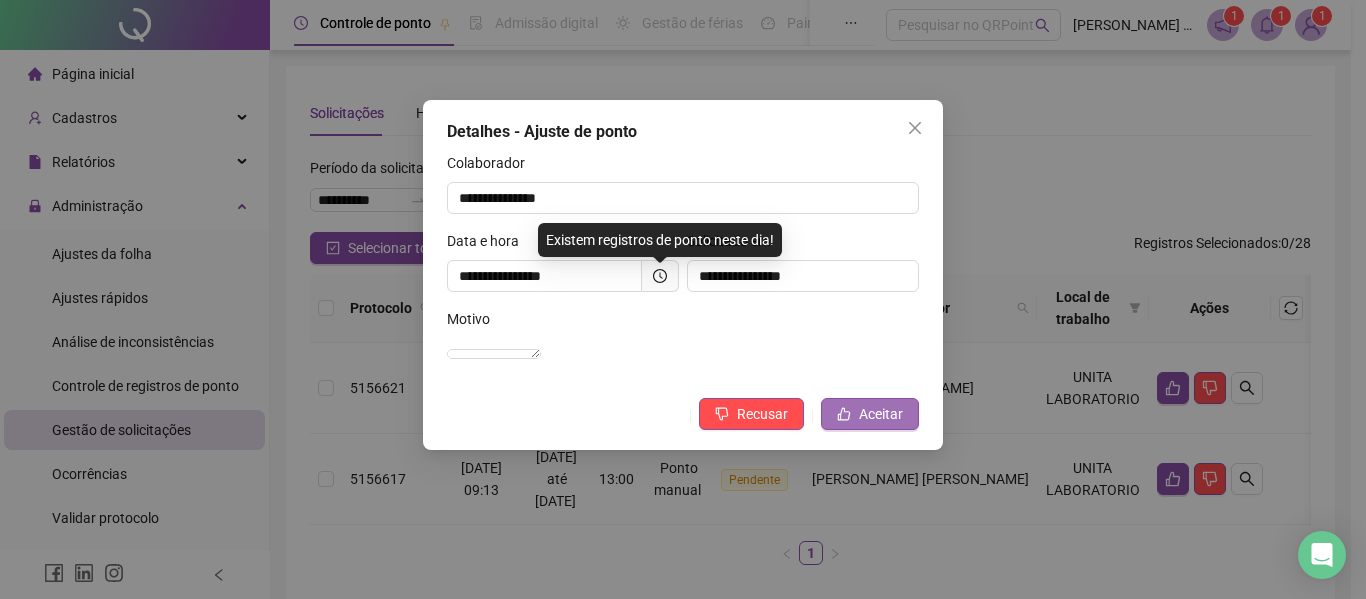 click on "Aceitar" at bounding box center (881, 414) 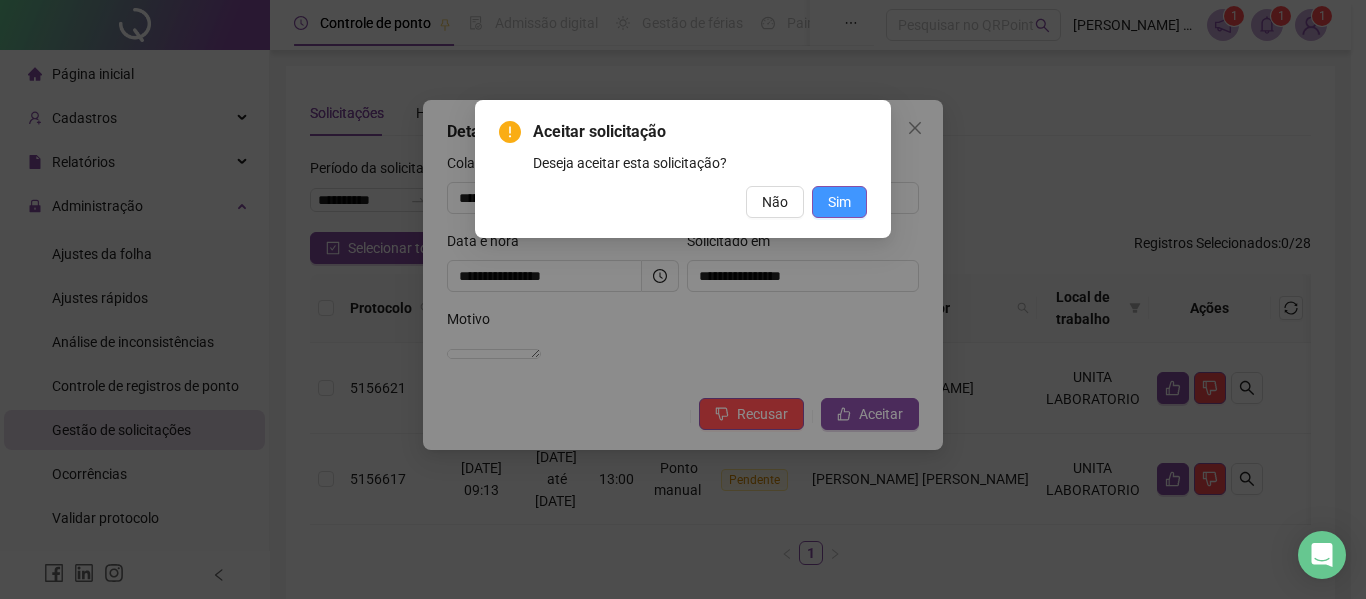 click on "Sim" at bounding box center [839, 202] 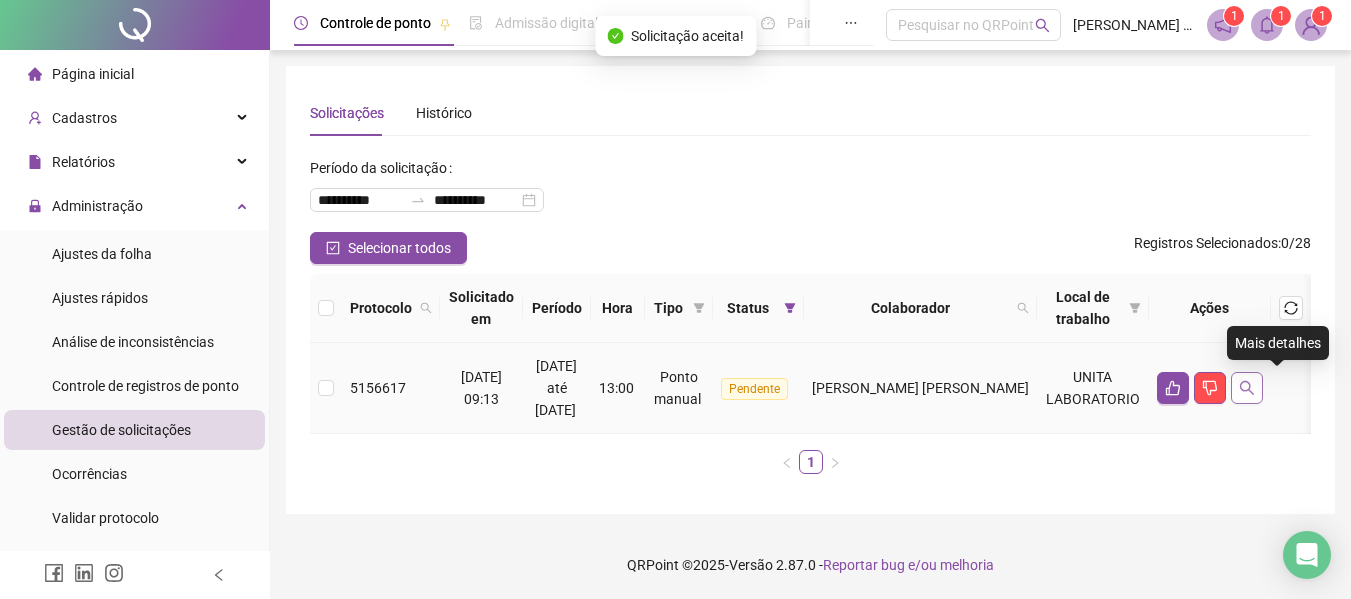click 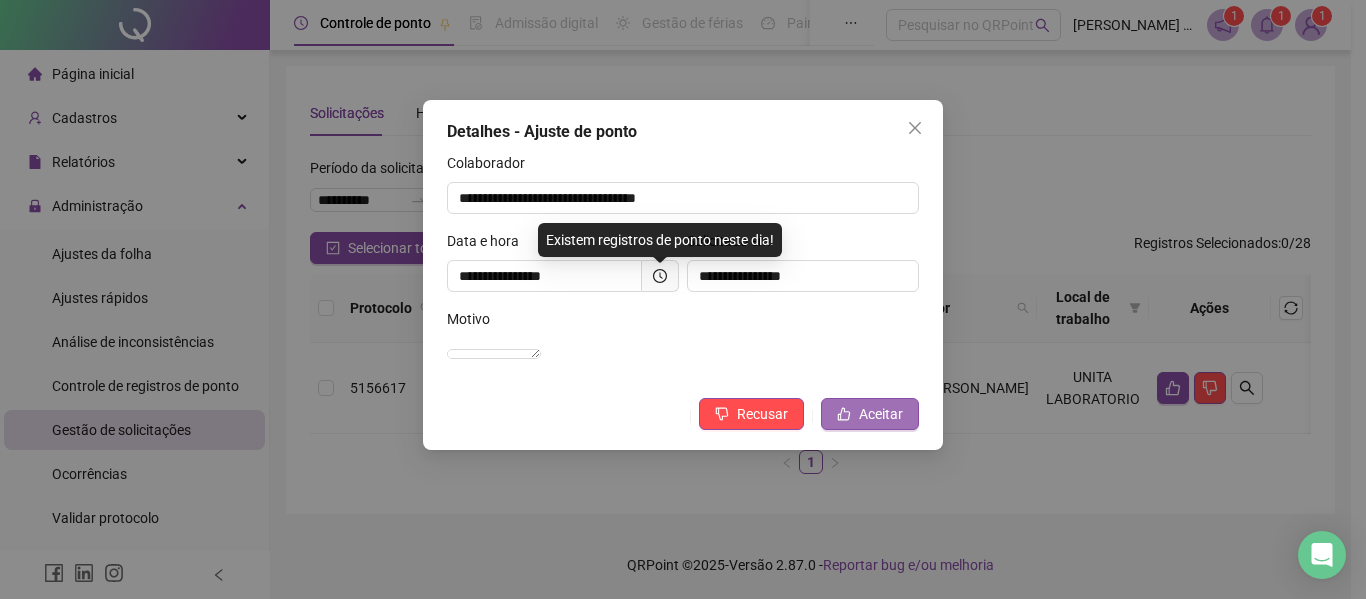 click on "Aceitar" at bounding box center [881, 414] 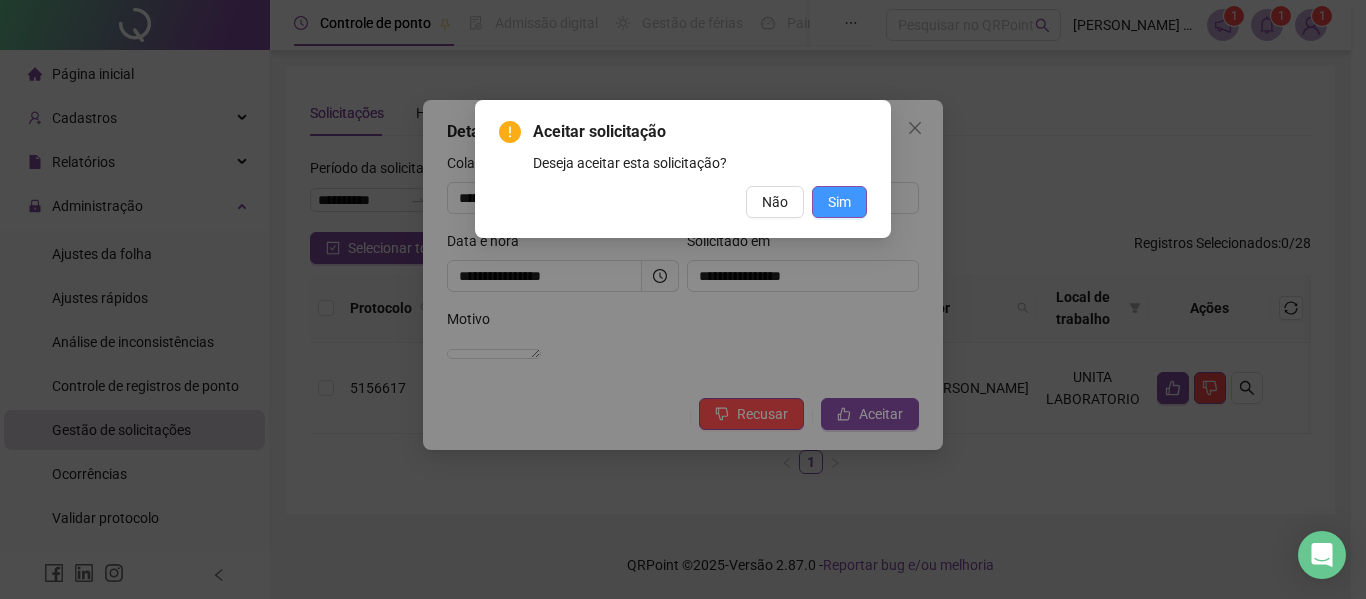click on "Sim" at bounding box center (839, 202) 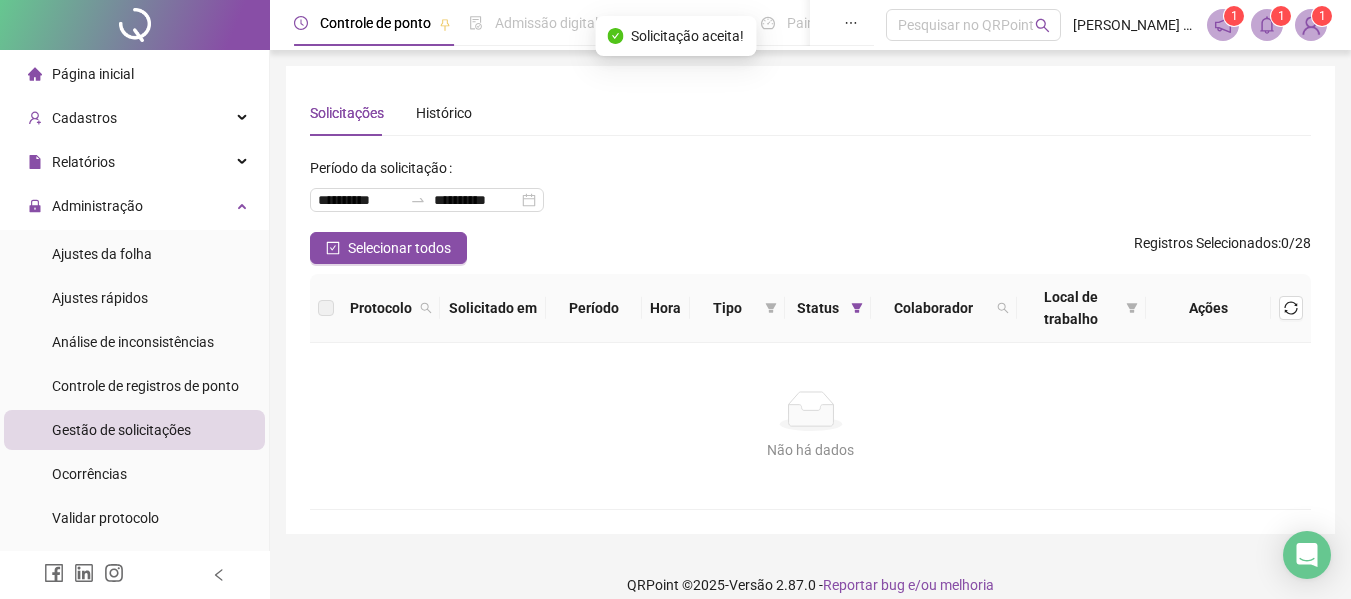 click on "Página inicial" at bounding box center (93, 74) 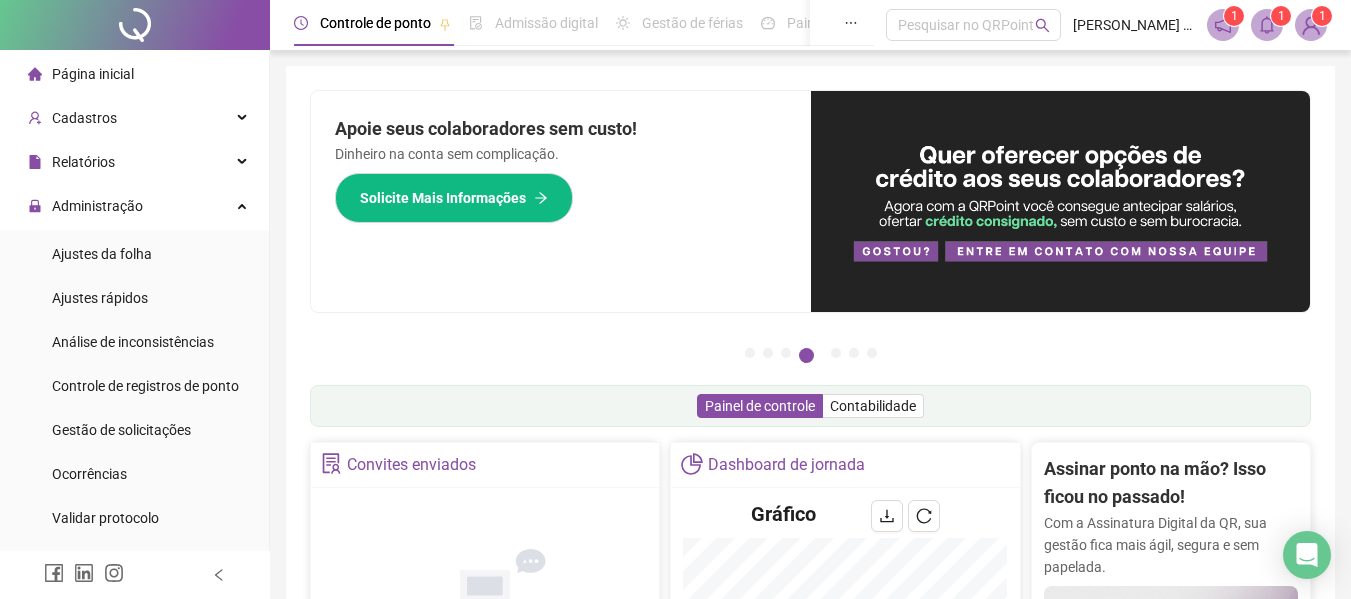 click on "Página inicial" at bounding box center (134, 74) 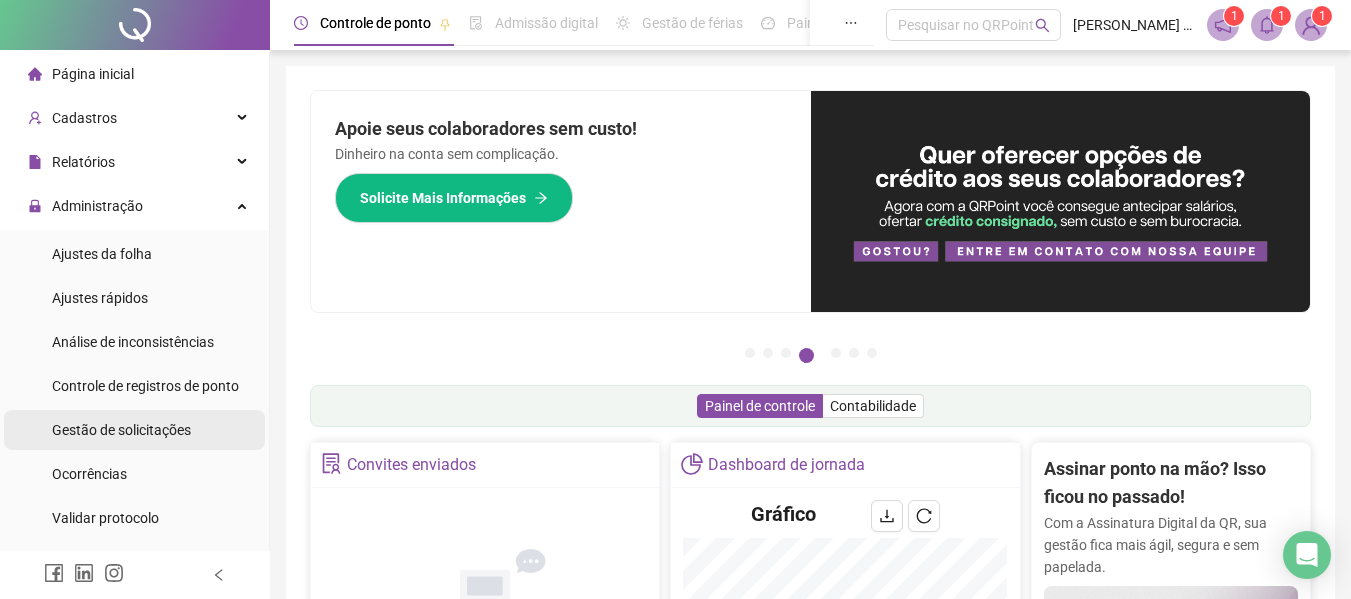 click on "Gestão de solicitações" at bounding box center (121, 430) 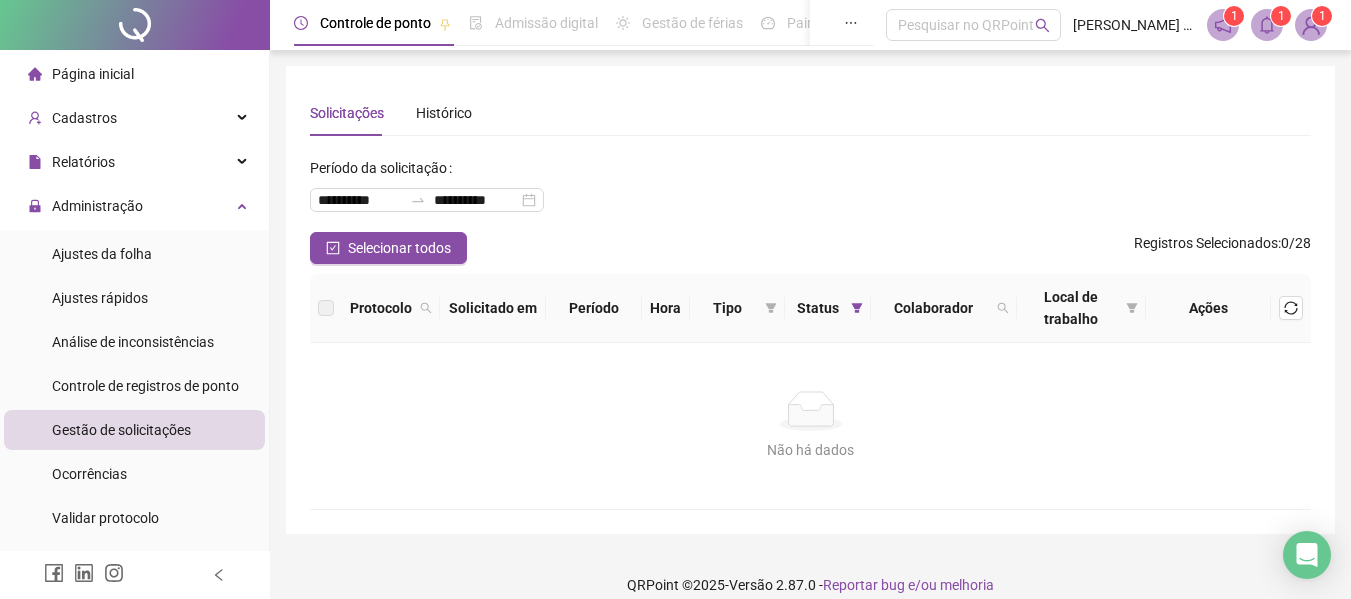 click on "Página inicial" at bounding box center [93, 74] 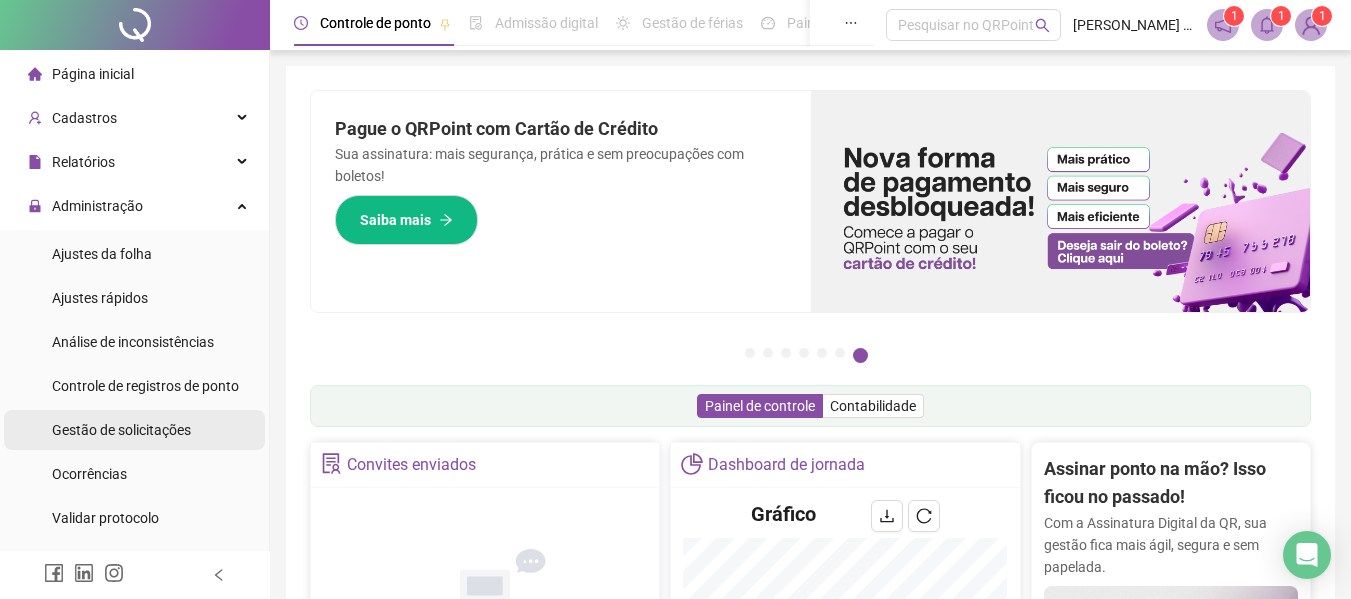 click on "Gestão de solicitações" at bounding box center [121, 430] 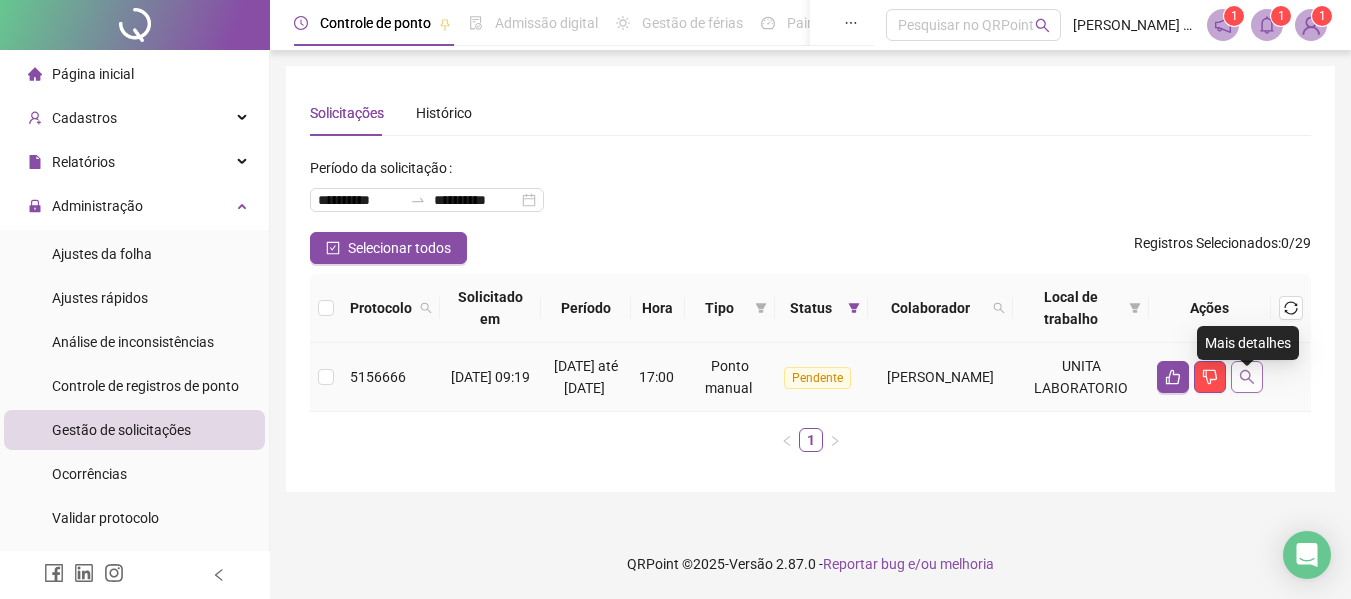 click 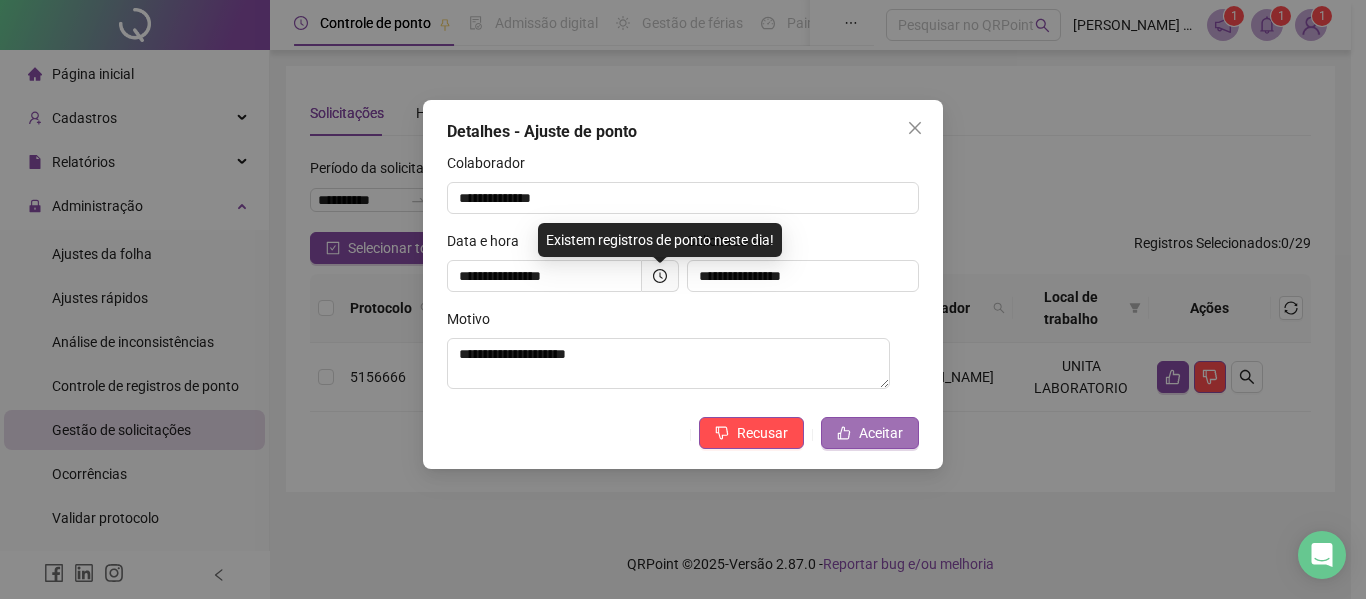 click on "Aceitar" at bounding box center (881, 433) 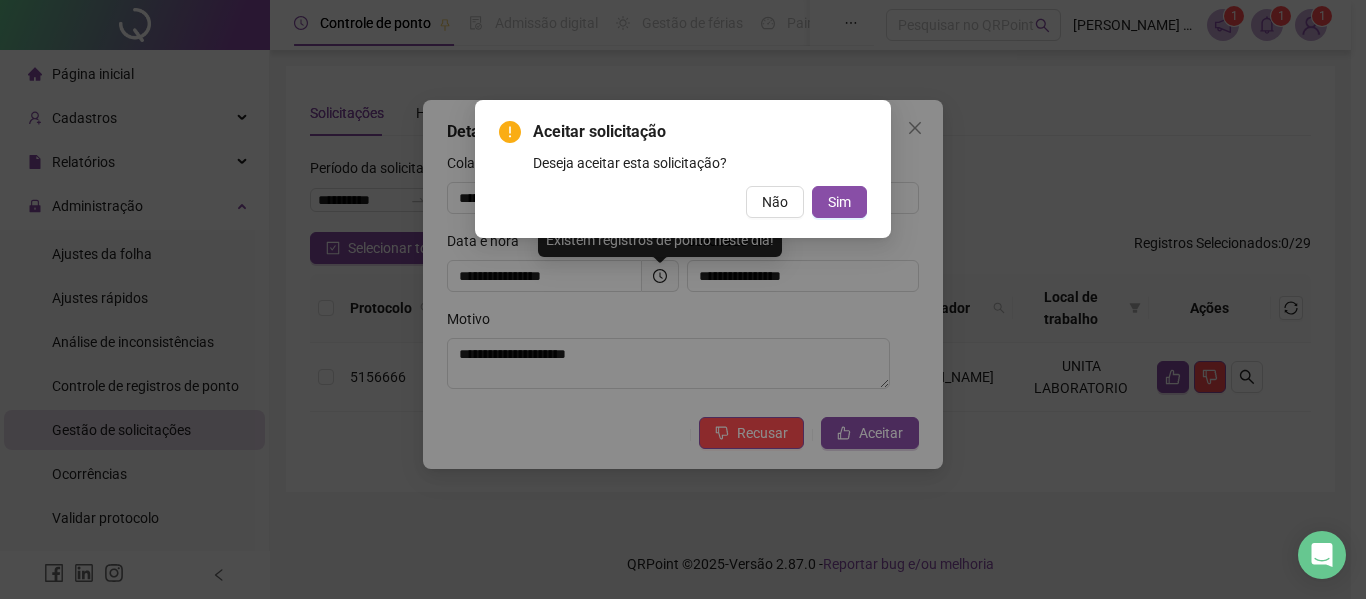 drag, startPoint x: 848, startPoint y: 204, endPoint x: 483, endPoint y: 169, distance: 366.67426 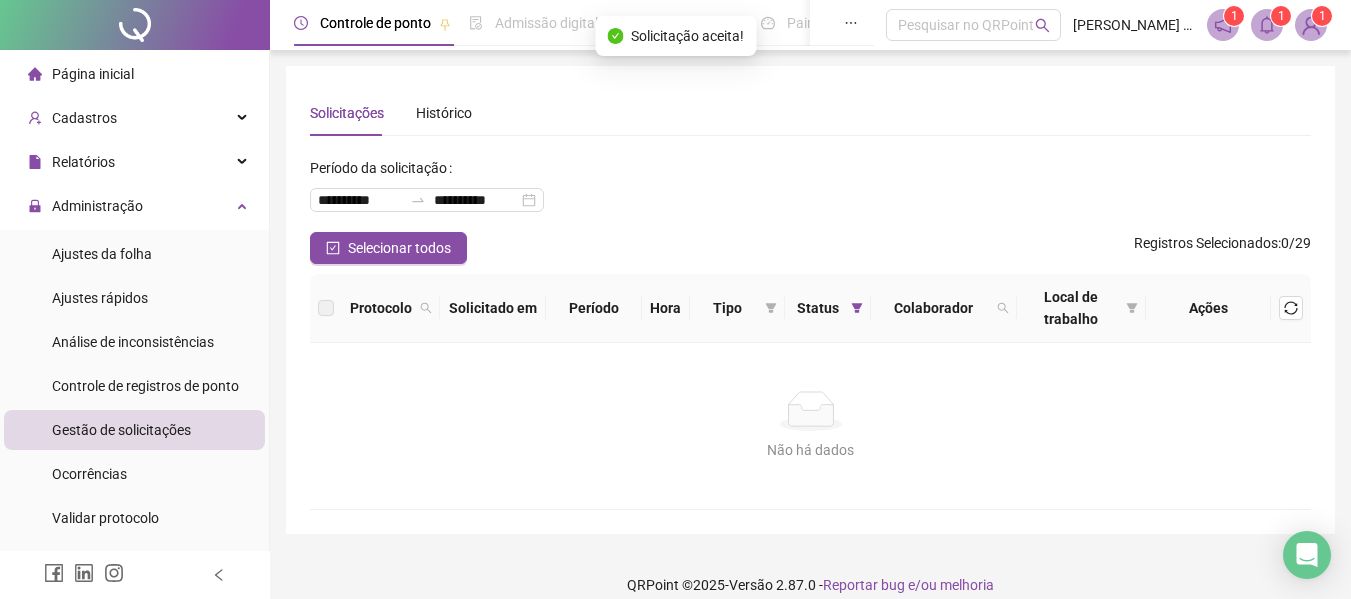 click on "Página inicial" at bounding box center [93, 74] 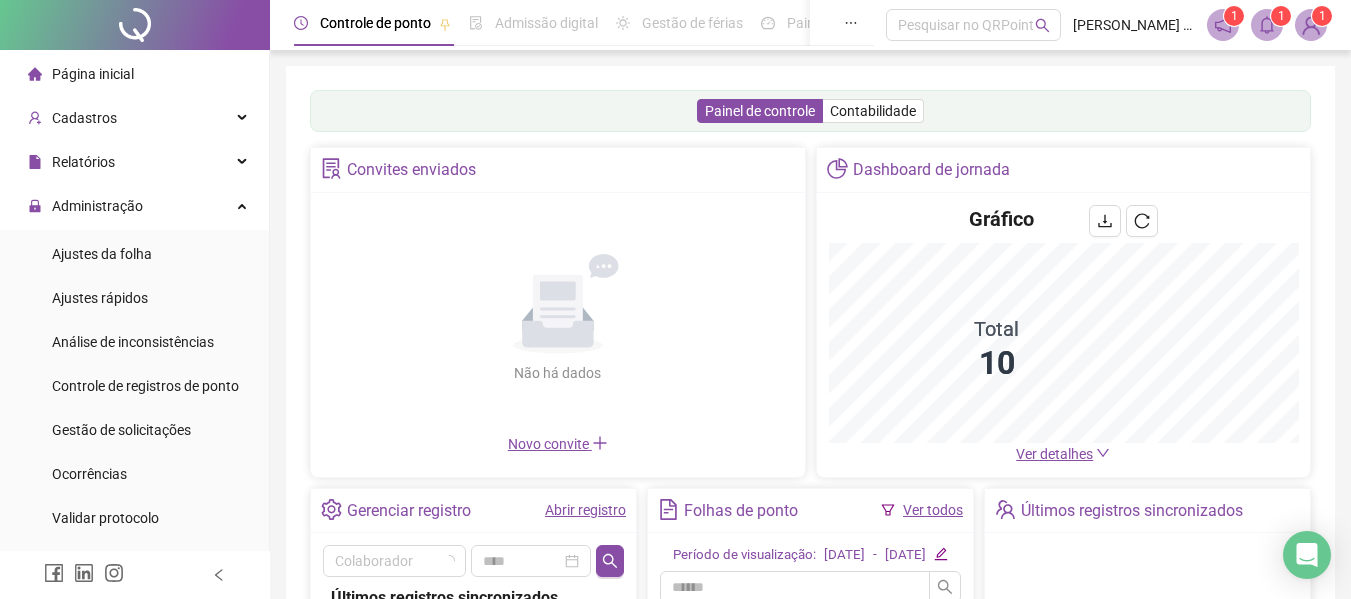 click on "Ver todos" at bounding box center (933, 510) 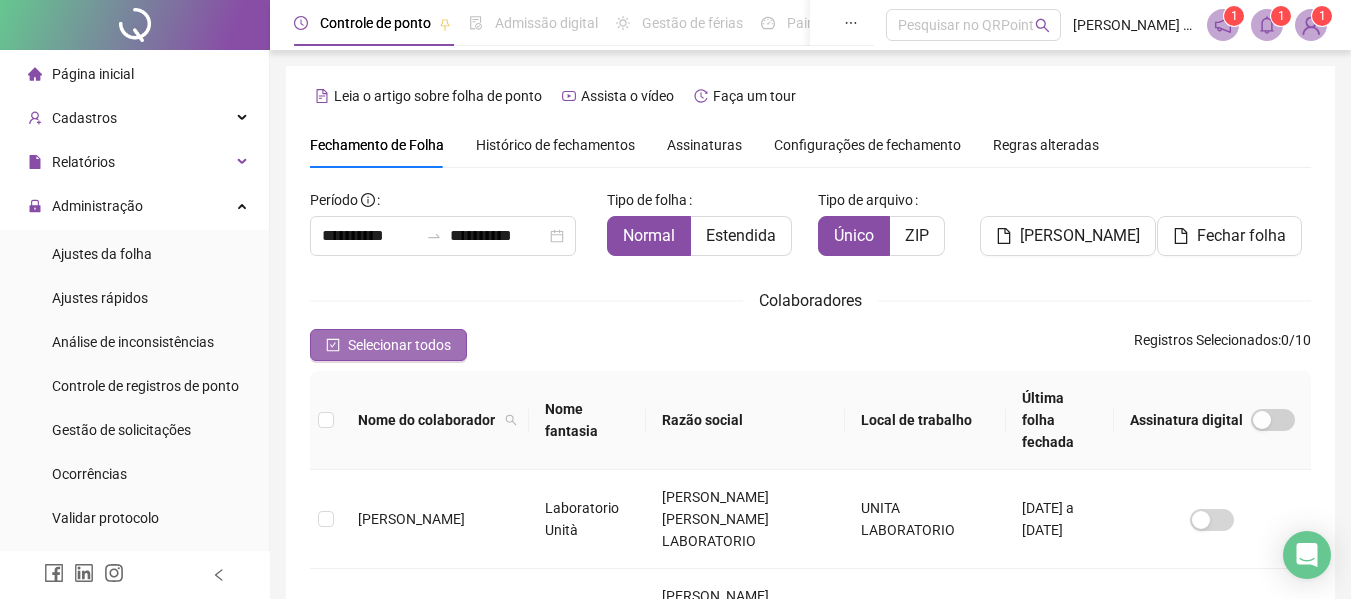 scroll, scrollTop: 110, scrollLeft: 0, axis: vertical 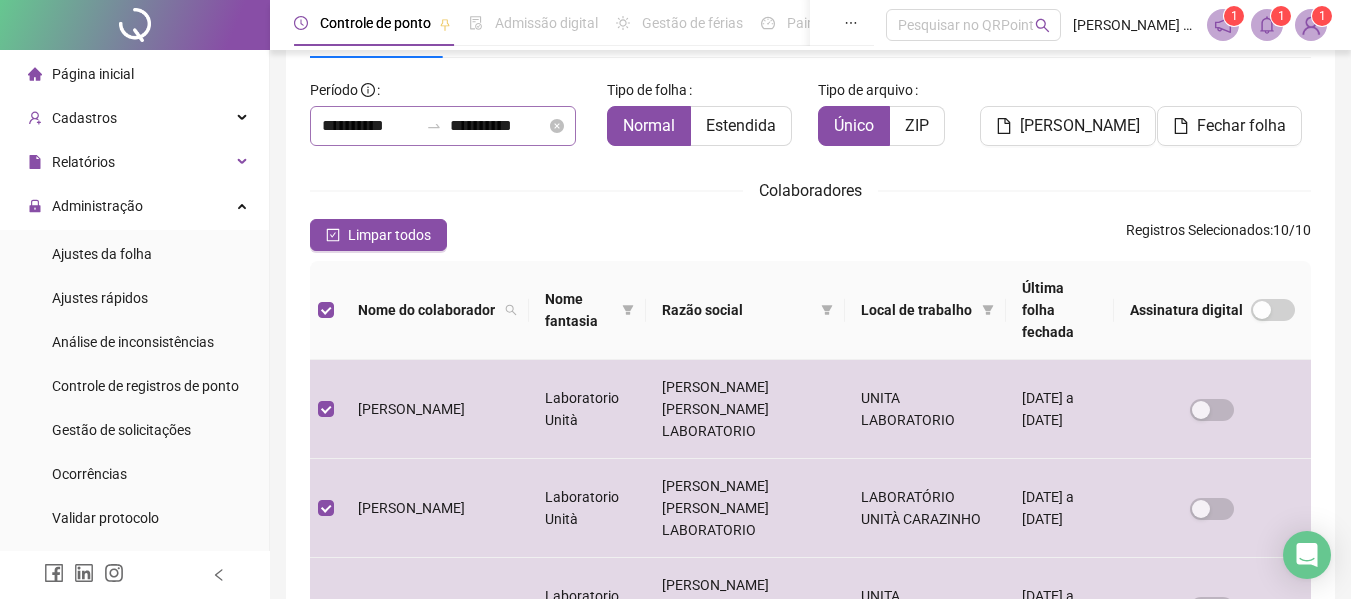 click on "**********" at bounding box center [443, 126] 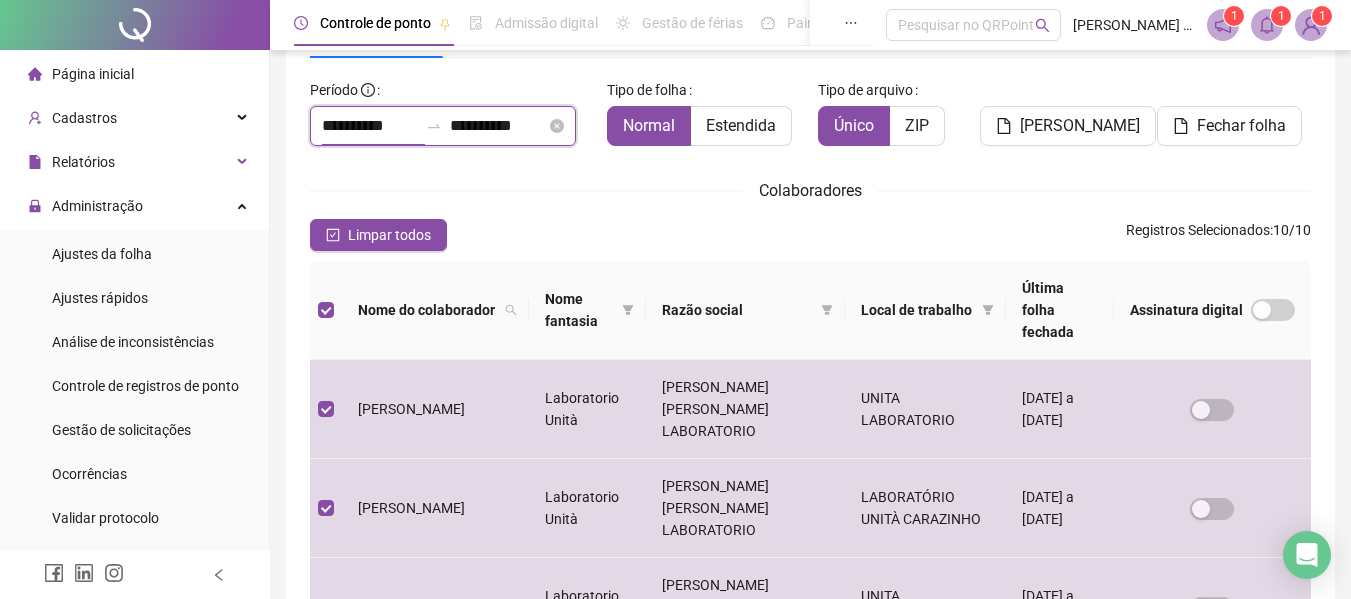 click on "**********" at bounding box center (370, 126) 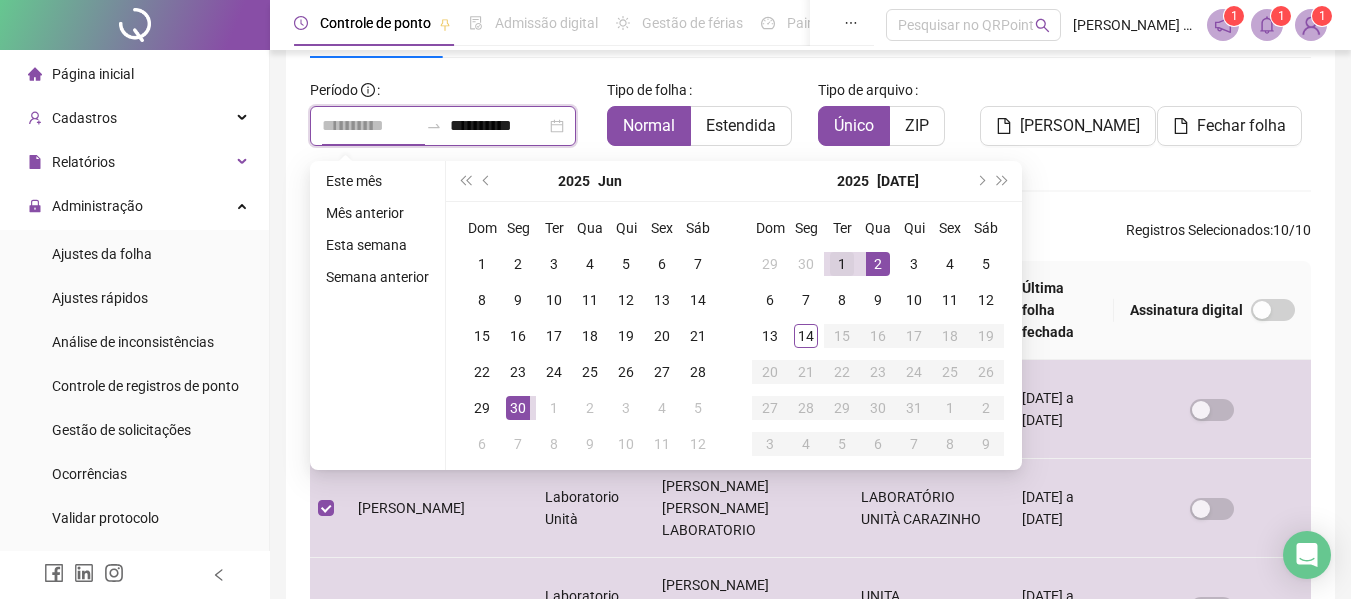 type on "**********" 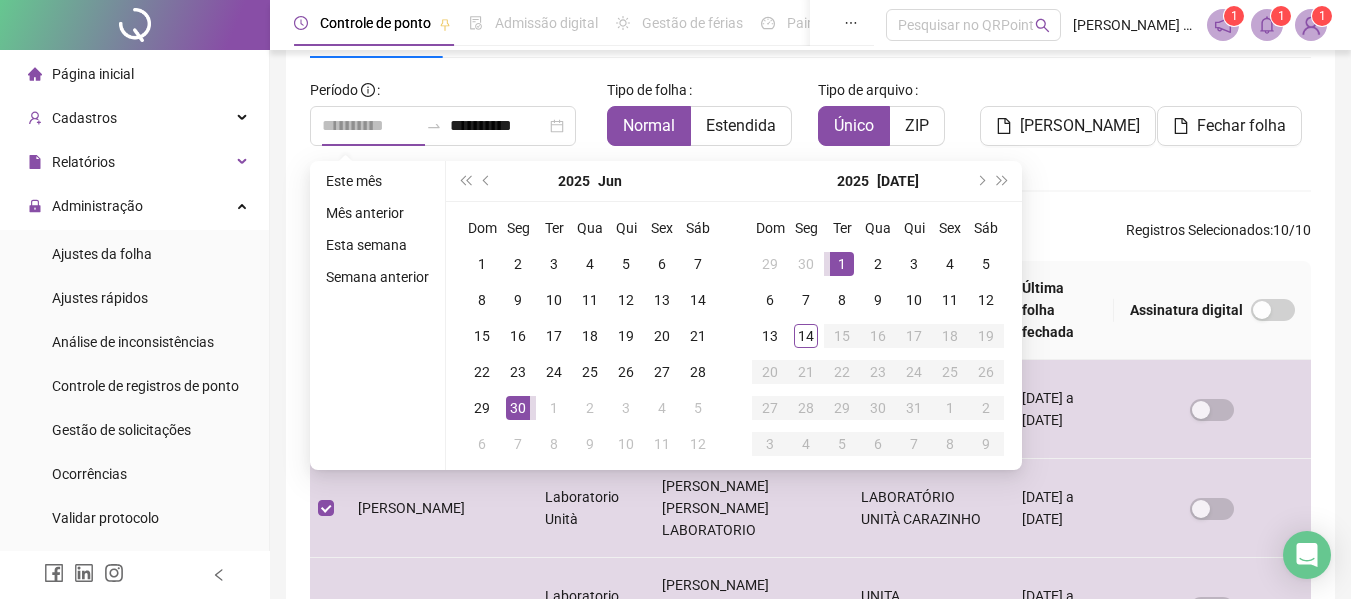 click on "1" at bounding box center [842, 264] 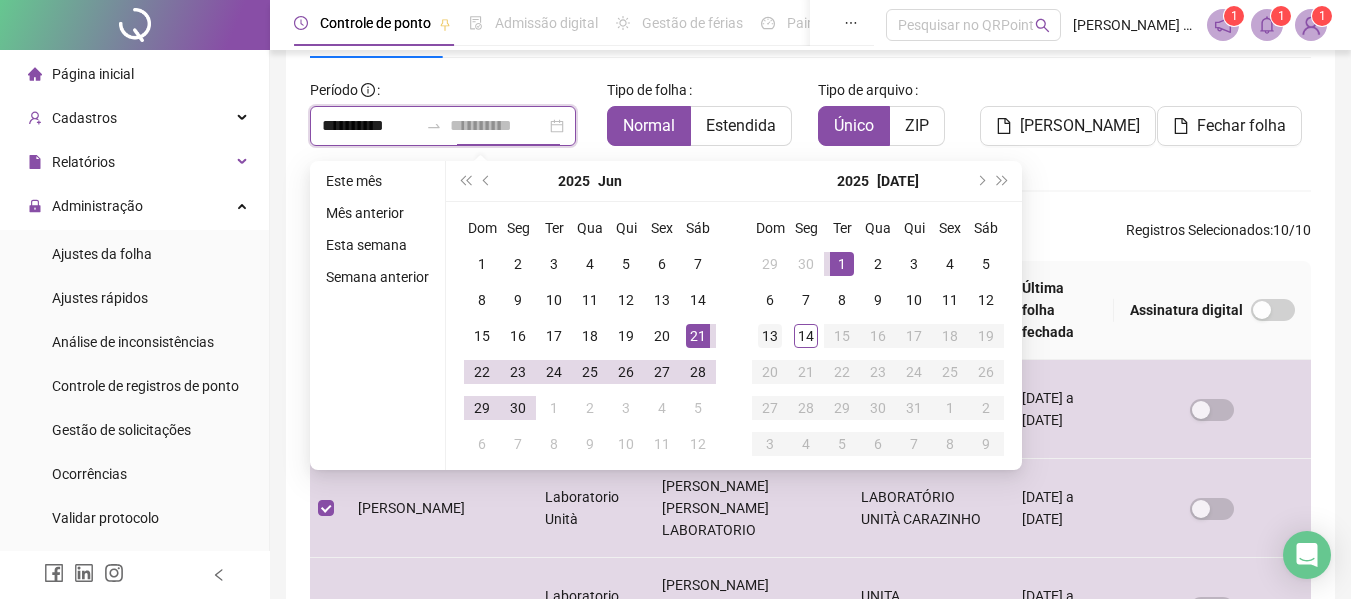 type on "**********" 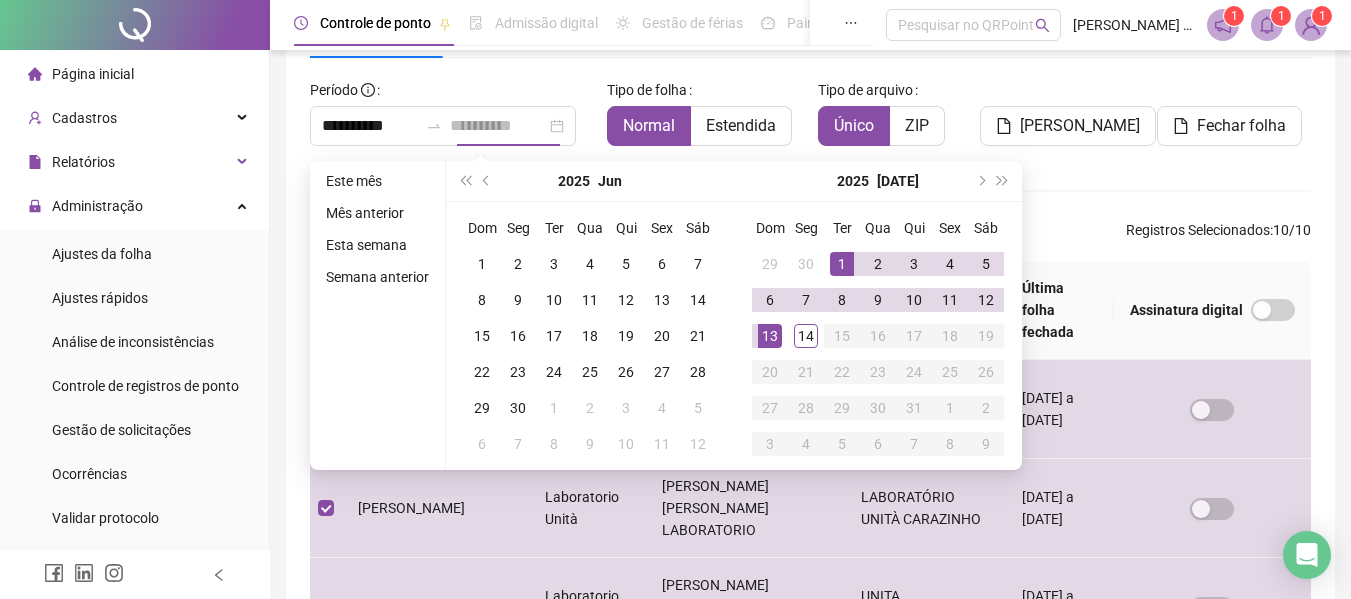 click on "13" at bounding box center (770, 336) 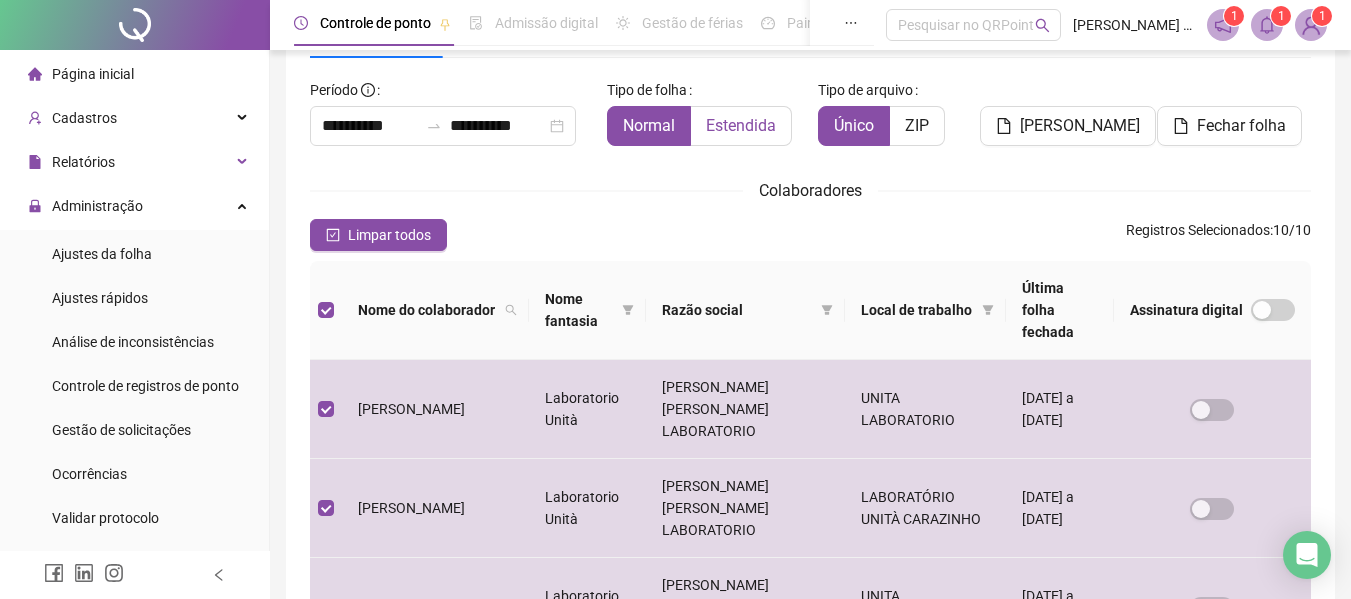 click on "Estendida" at bounding box center [741, 125] 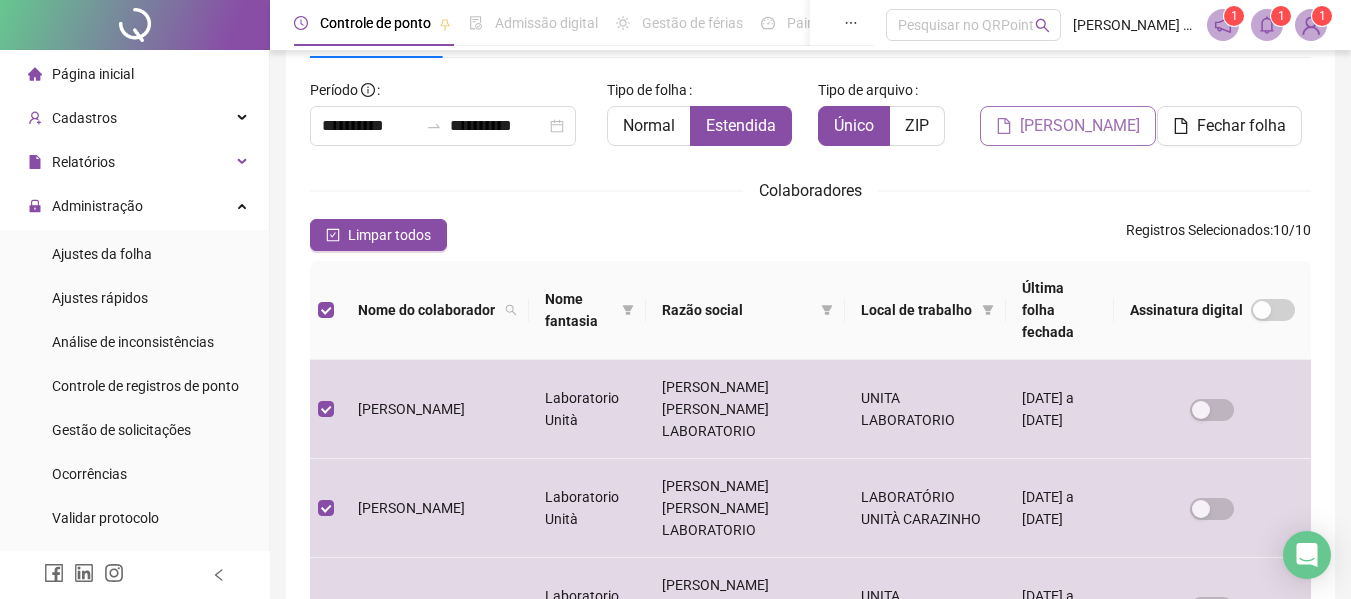 click on "[PERSON_NAME]" at bounding box center [1080, 126] 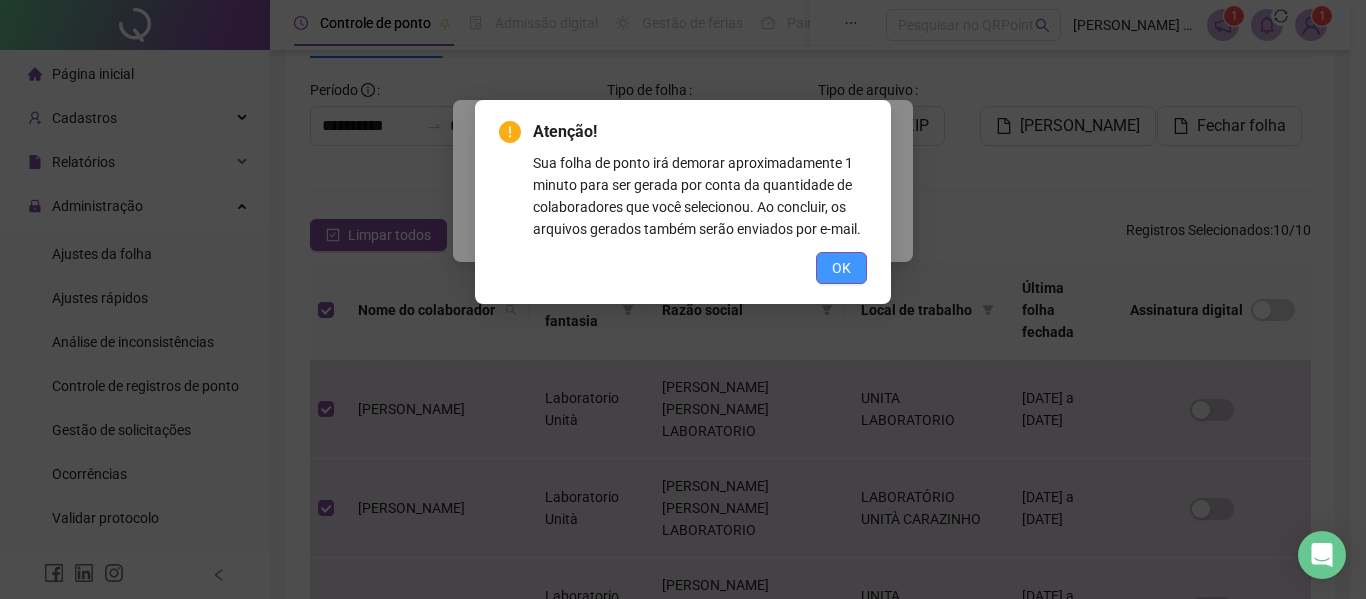 click on "OK" at bounding box center [841, 268] 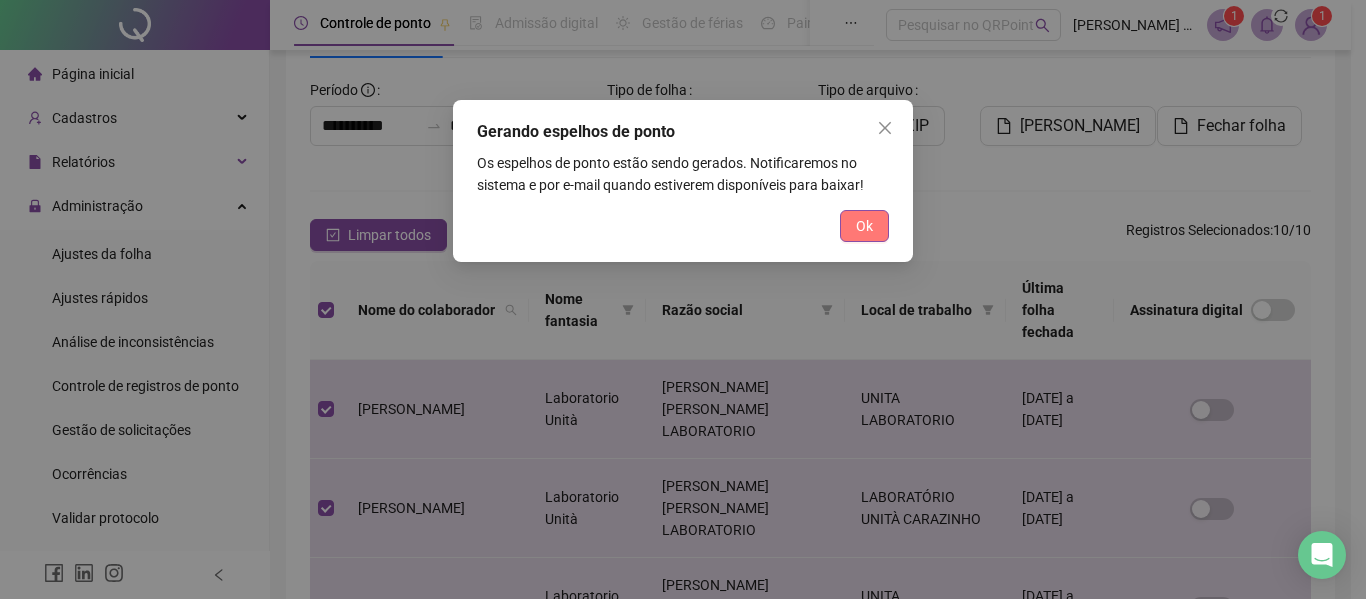 click on "Ok" at bounding box center [864, 226] 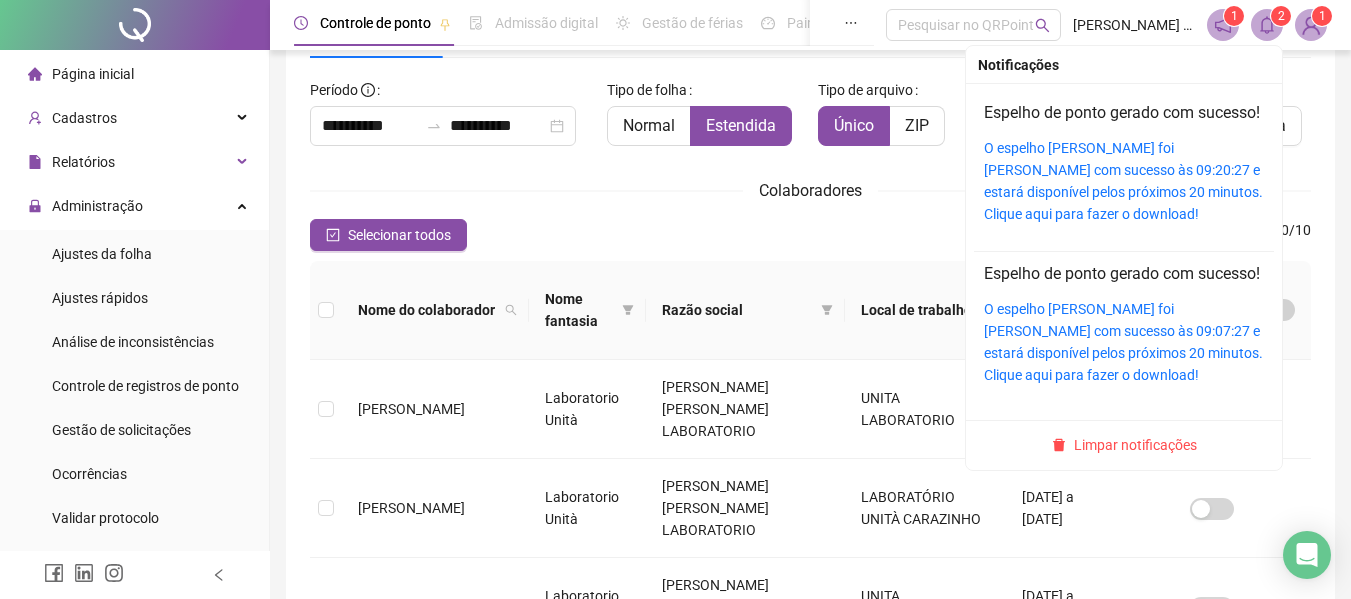 click 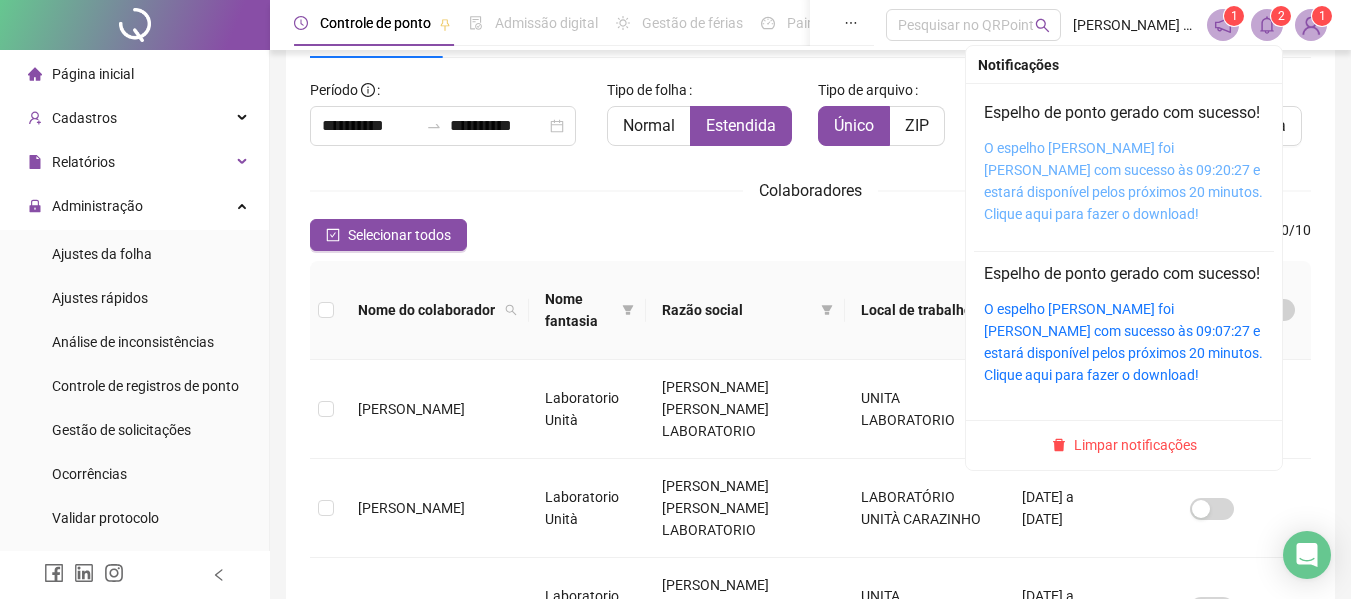 click on "O espelho [PERSON_NAME] foi [PERSON_NAME] com sucesso às 09:20:27 e estará disponível pelos próximos 20 minutos.
Clique aqui para fazer o download!" at bounding box center [1123, 181] 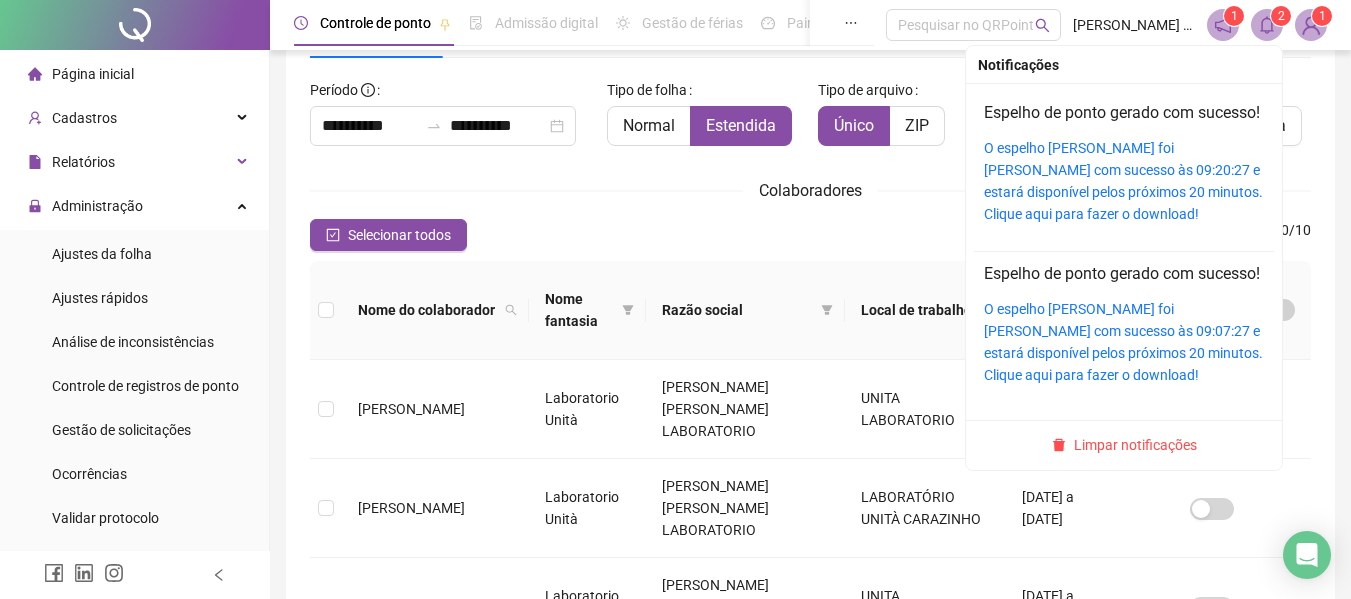 click 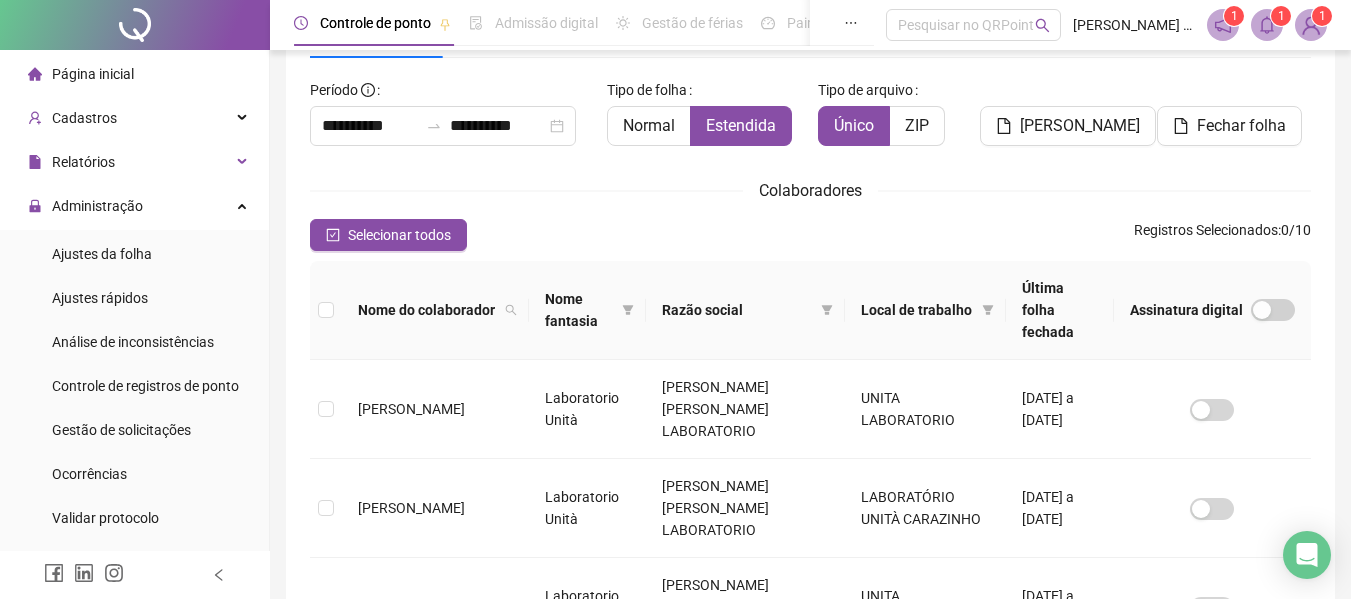click on "Página inicial" at bounding box center [93, 74] 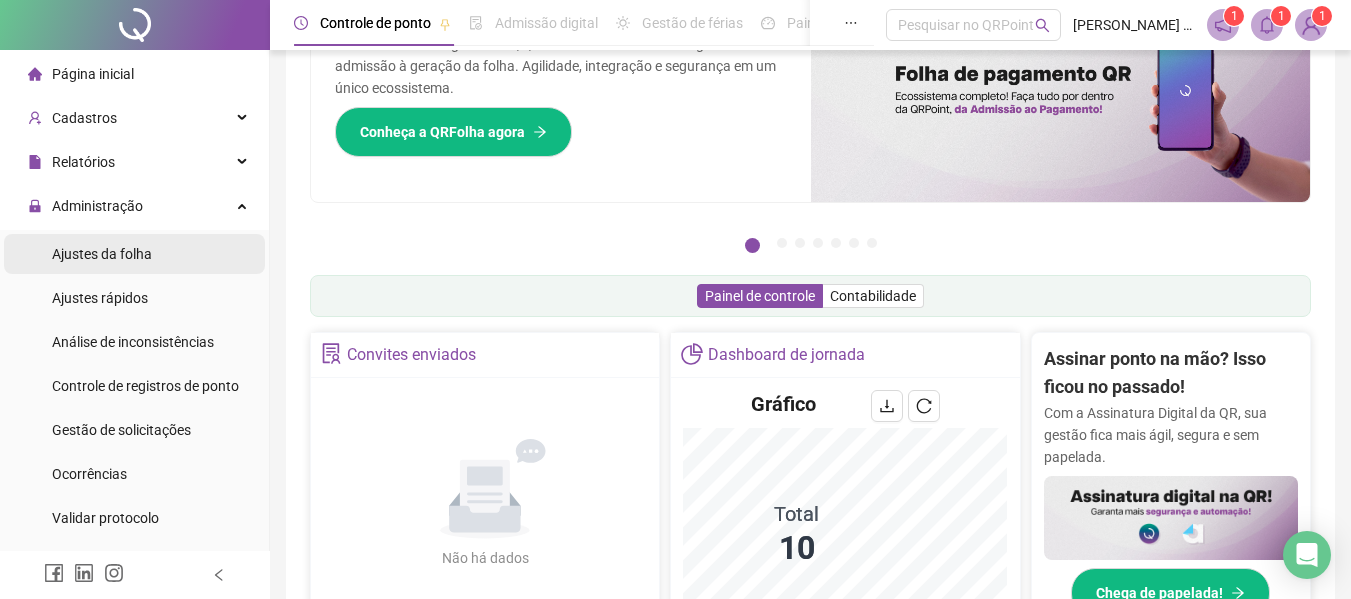 click on "Ajustes da folha" at bounding box center [102, 254] 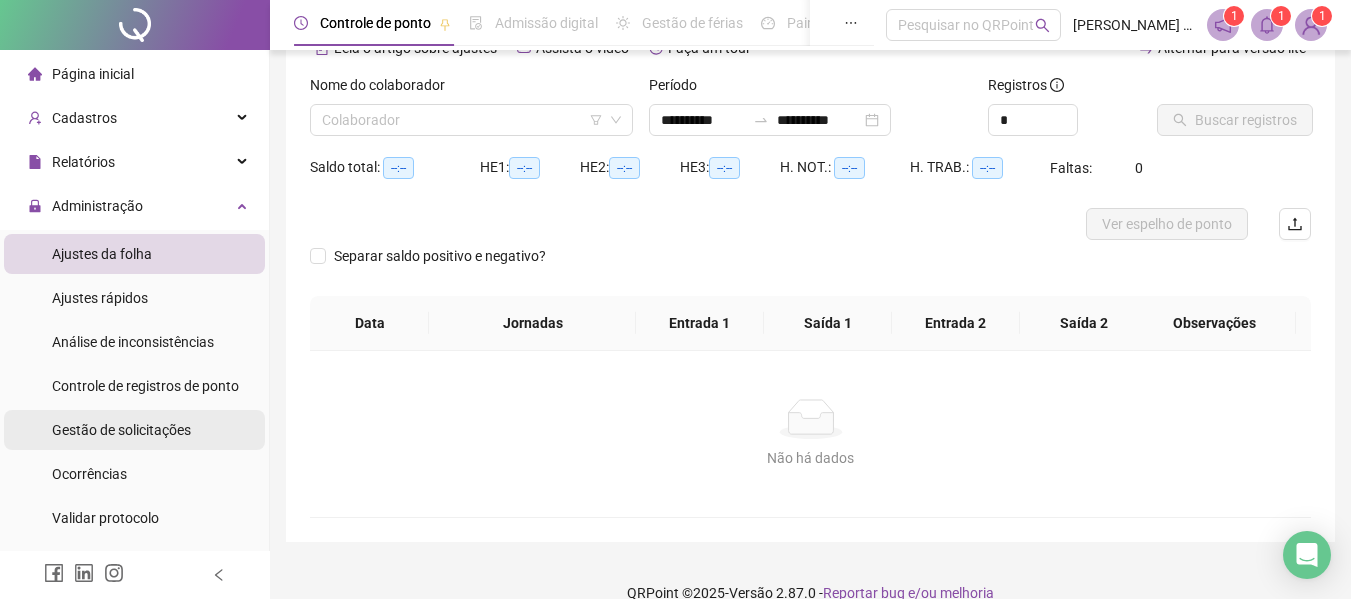 click on "Gestão de solicitações" at bounding box center (121, 430) 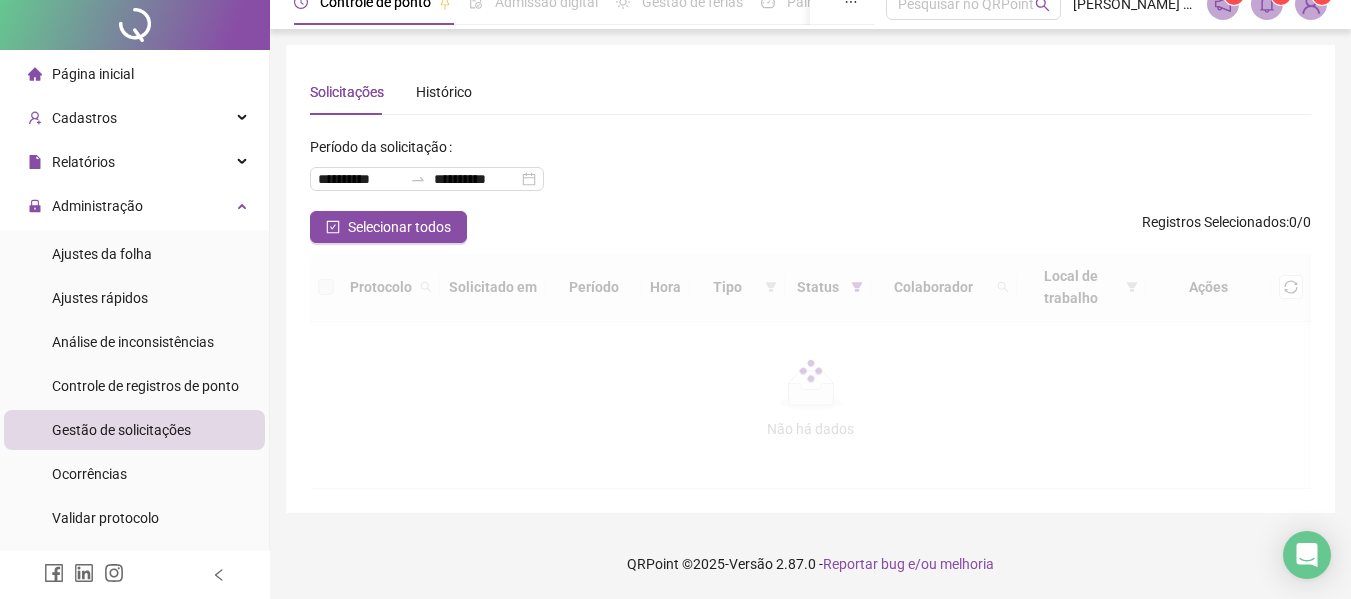 scroll, scrollTop: 0, scrollLeft: 0, axis: both 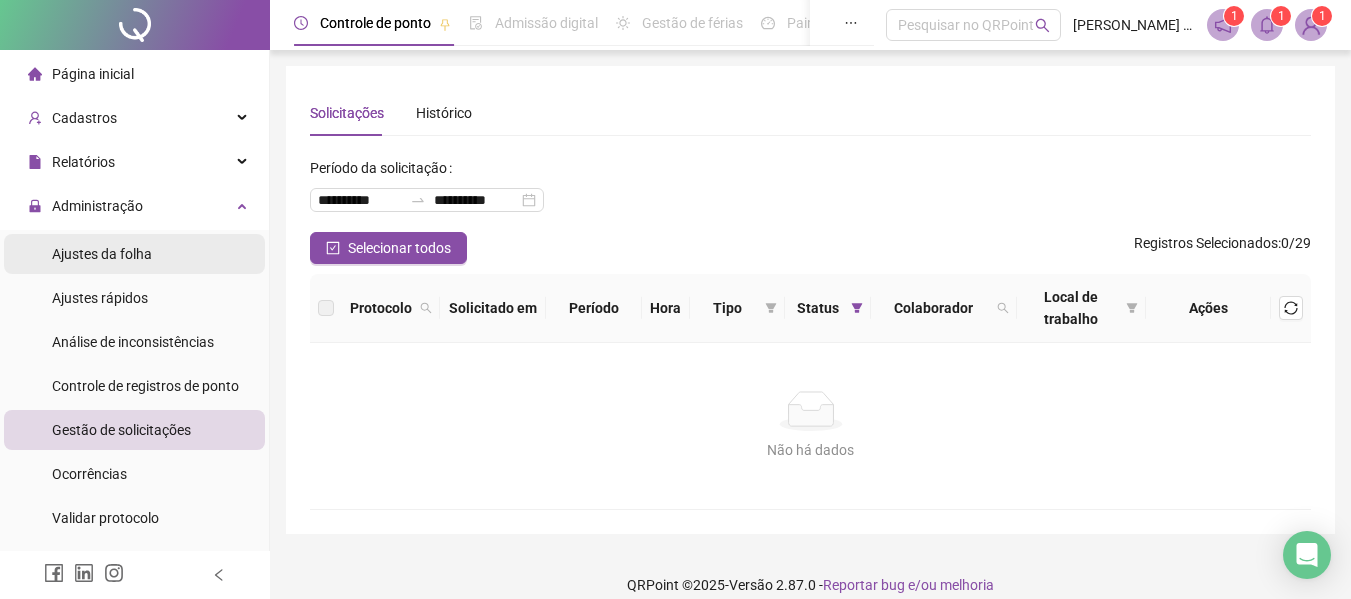 click on "Ajustes da folha" at bounding box center [102, 254] 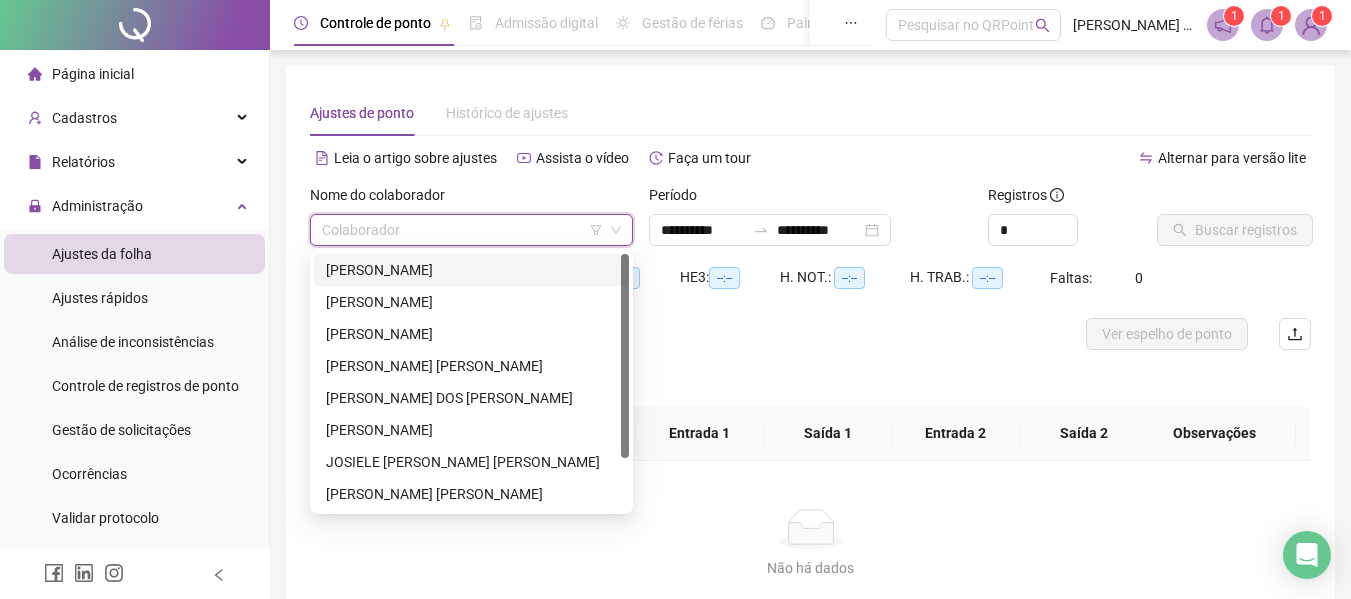 click at bounding box center [465, 230] 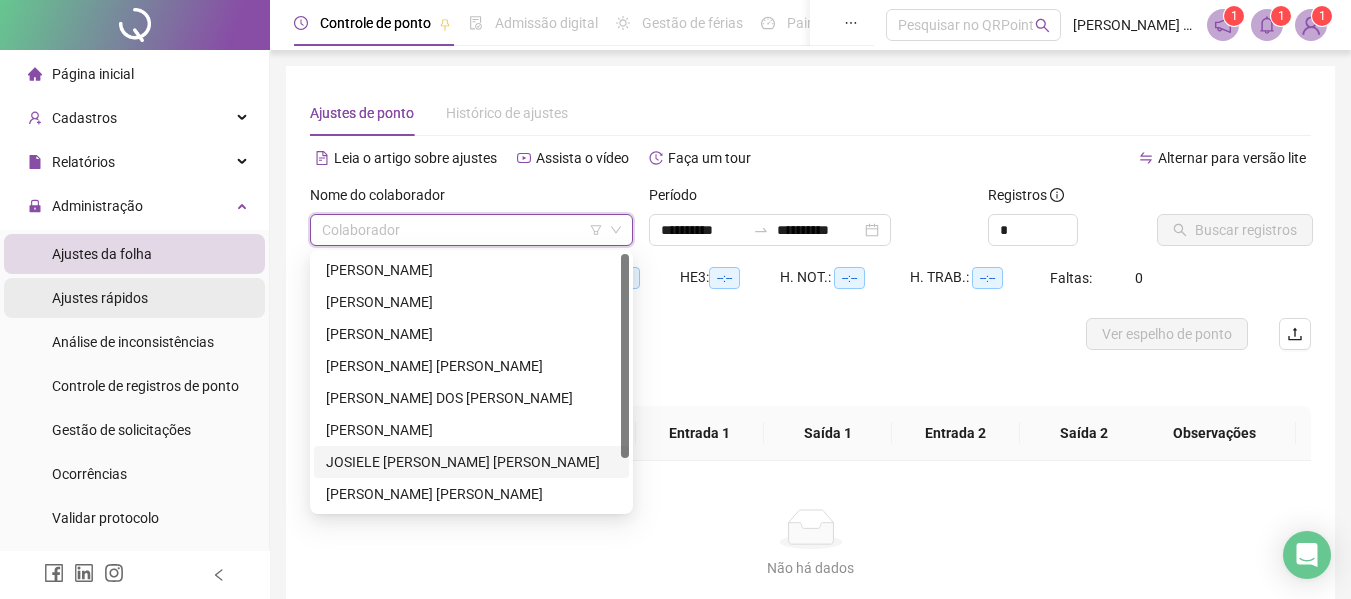 click on "Ajustes rápidos" at bounding box center (100, 298) 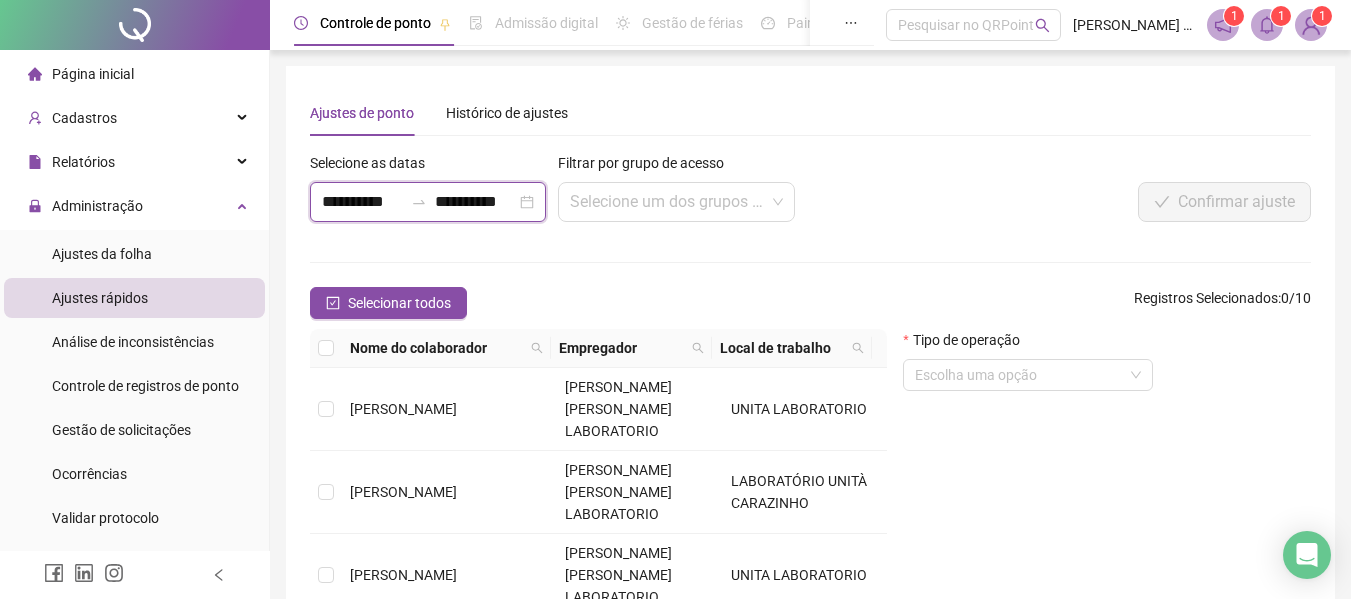 click on "**********" at bounding box center [362, 202] 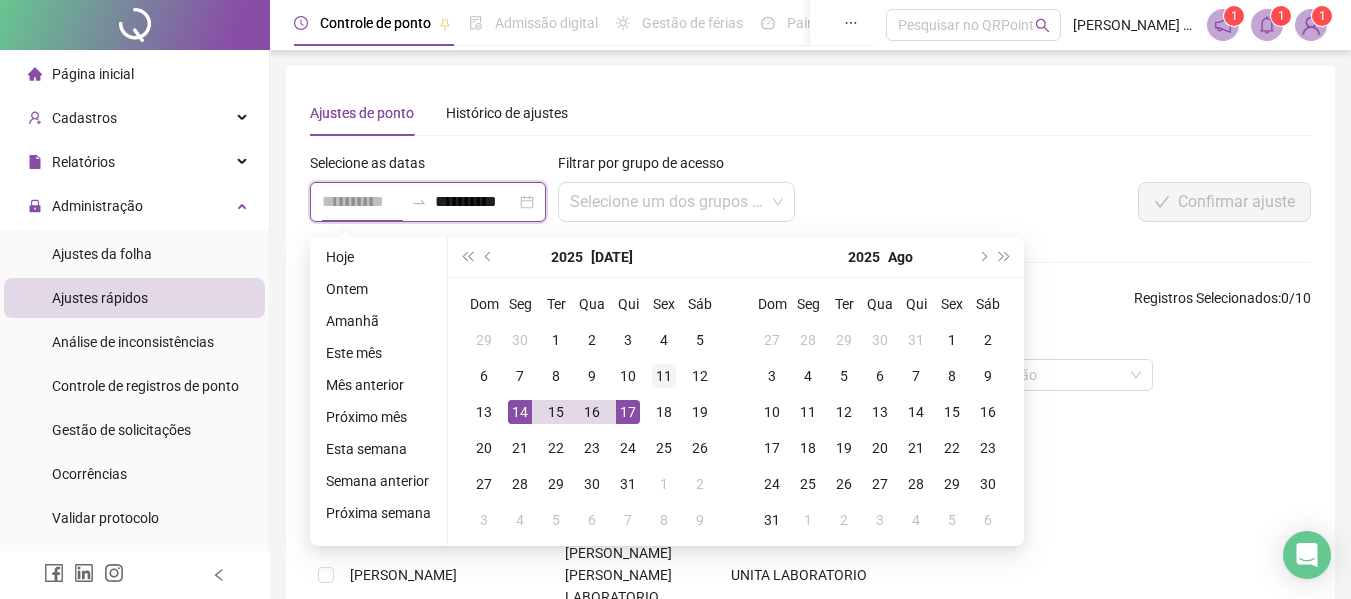 type on "**********" 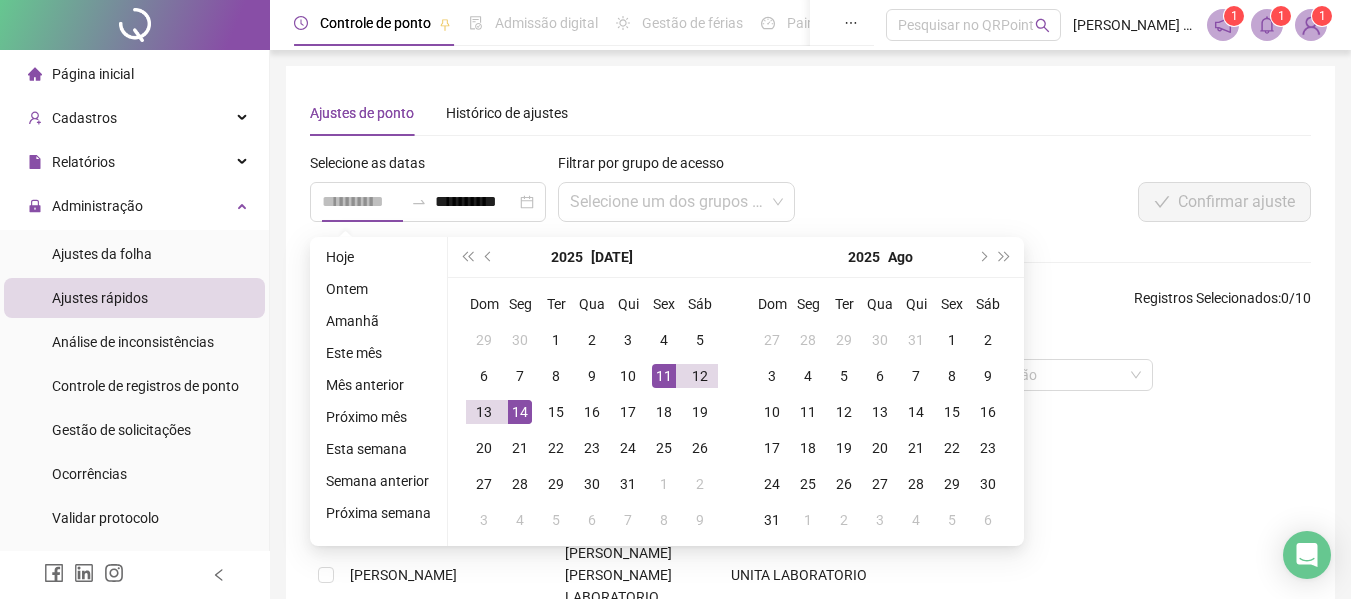 click on "11" at bounding box center (664, 376) 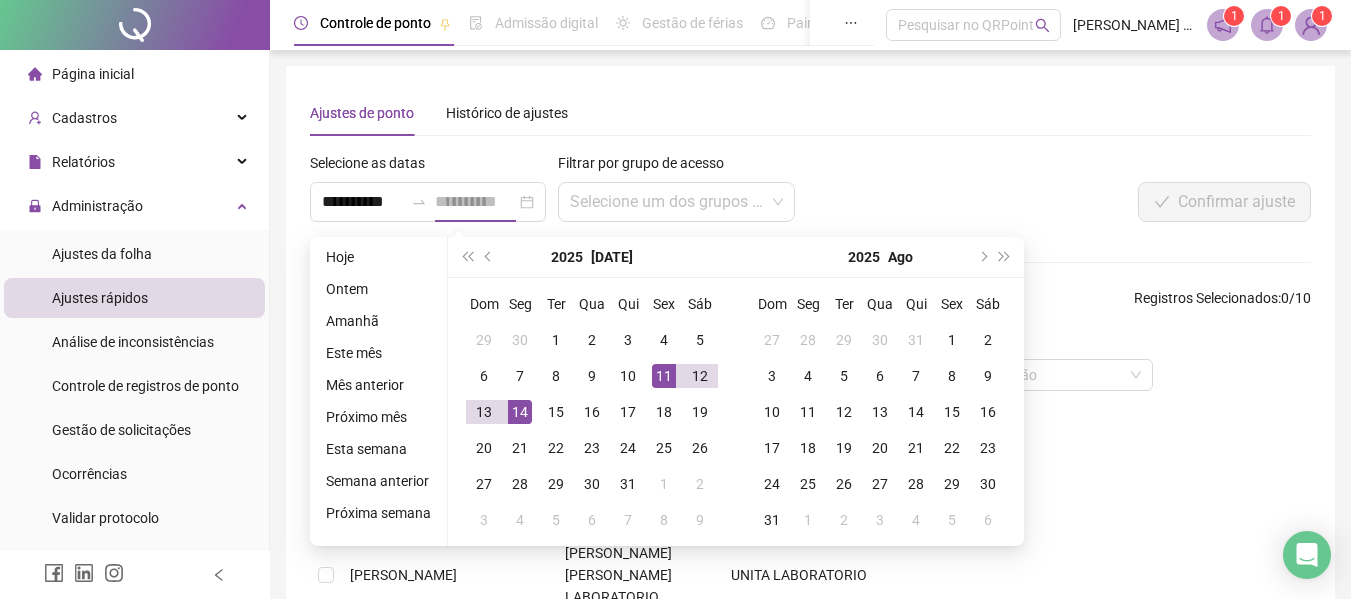 click on "11" at bounding box center [664, 376] 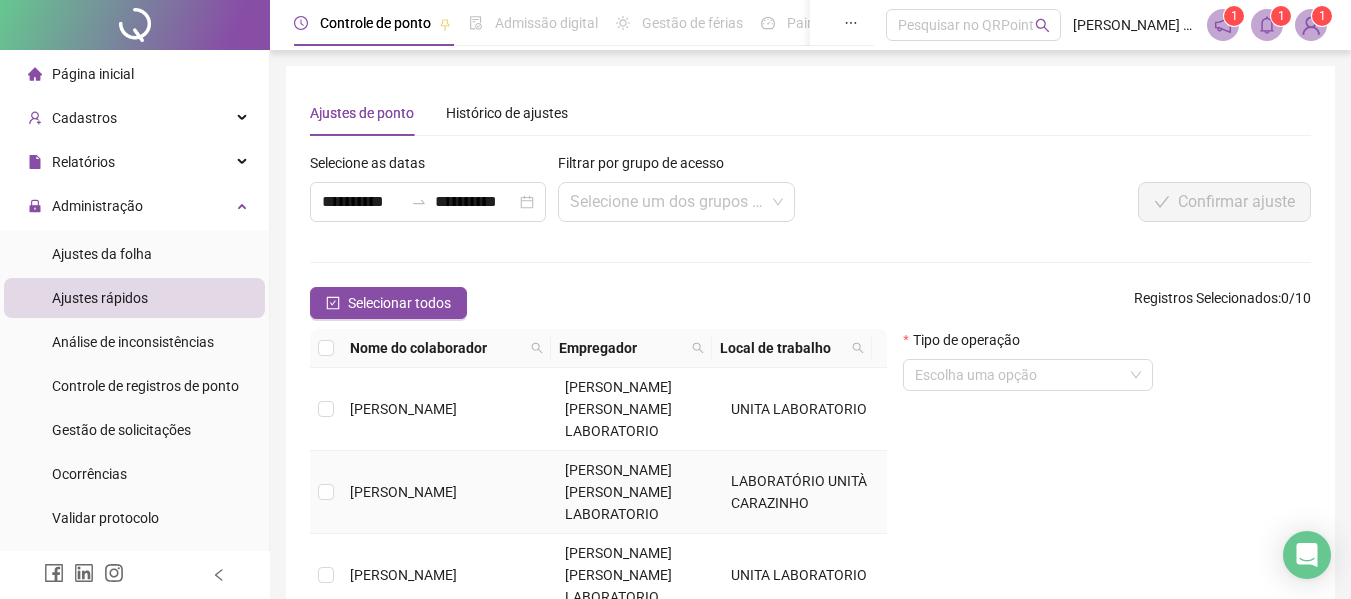 click at bounding box center (326, 492) 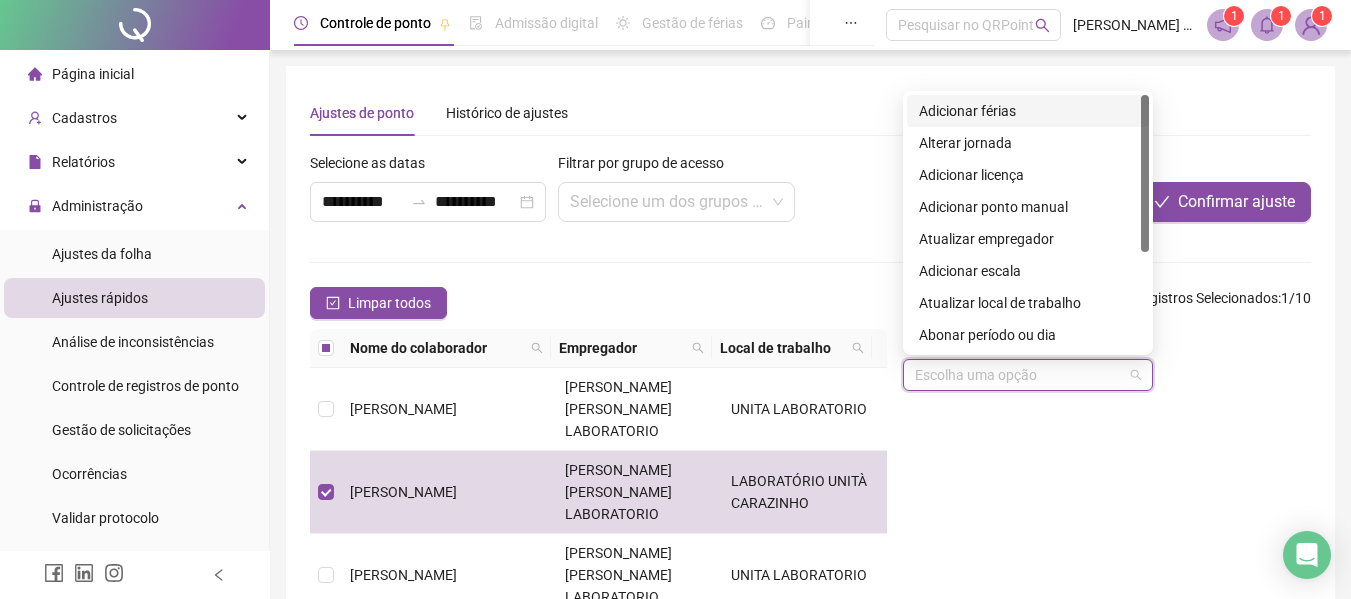click at bounding box center [1022, 375] 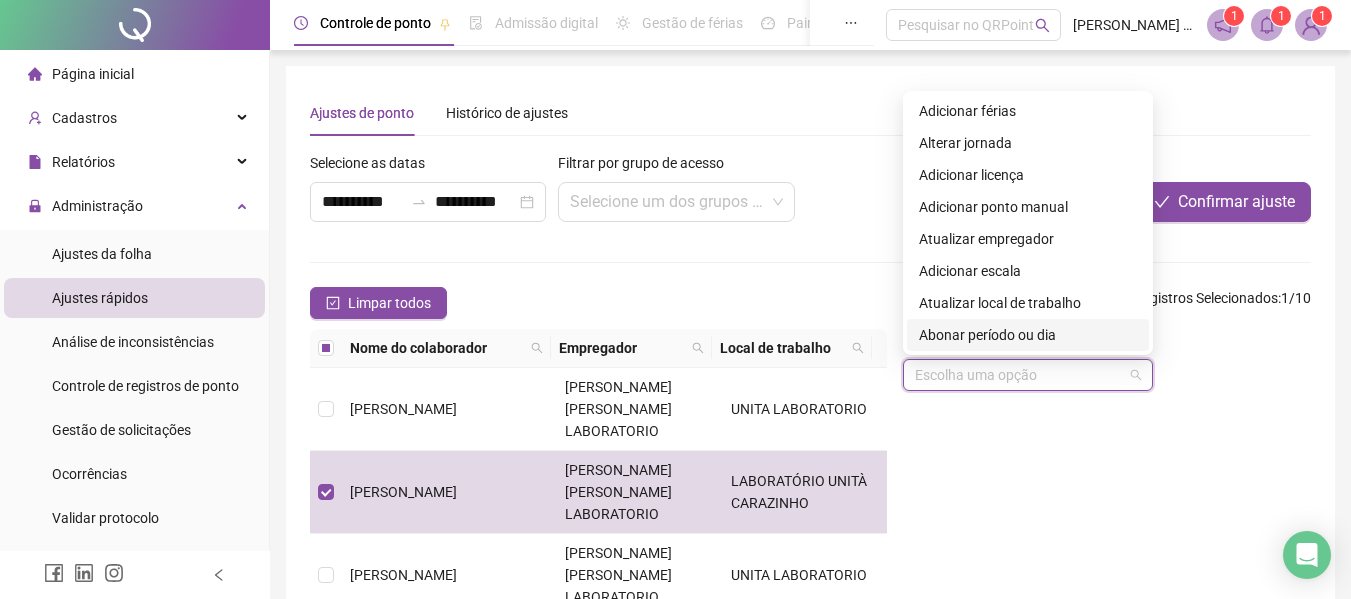 click on "Abonar período ou dia" at bounding box center (1028, 335) 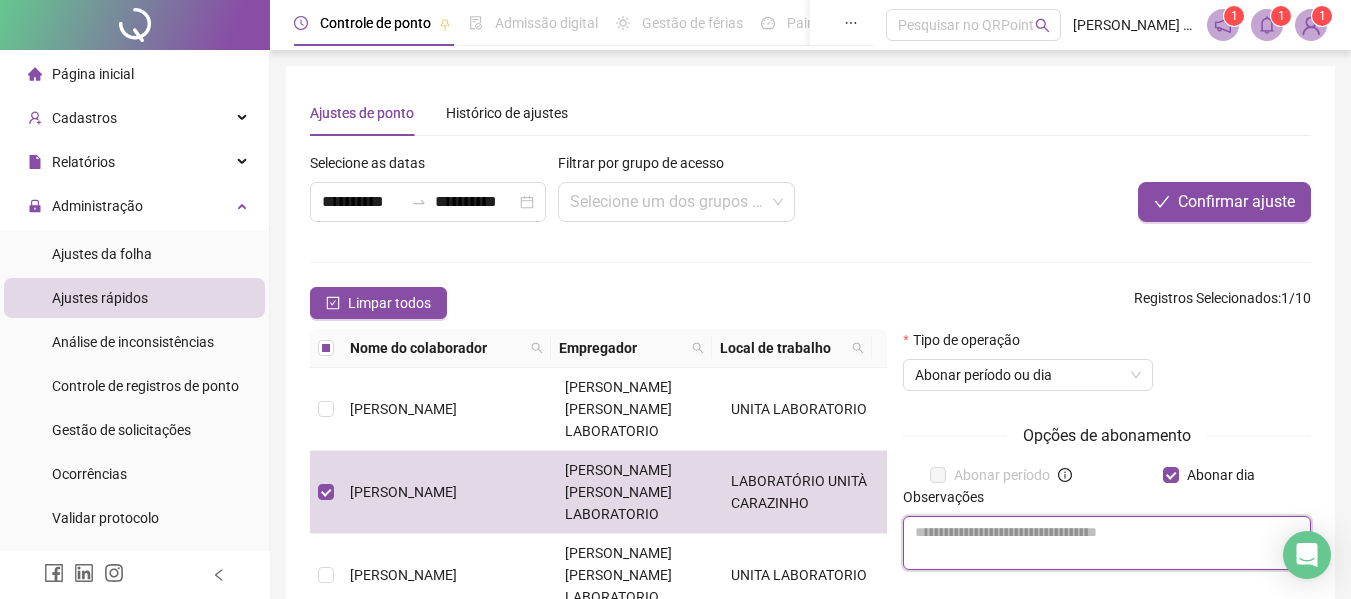 click at bounding box center (1107, 543) 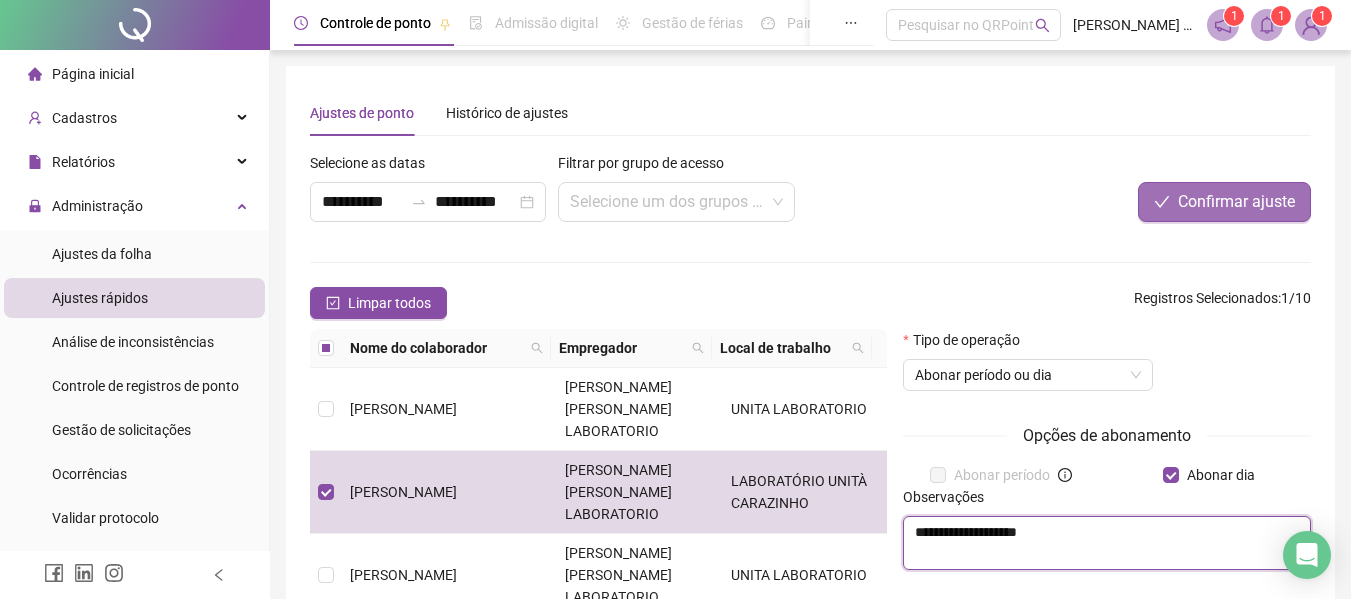 type on "**********" 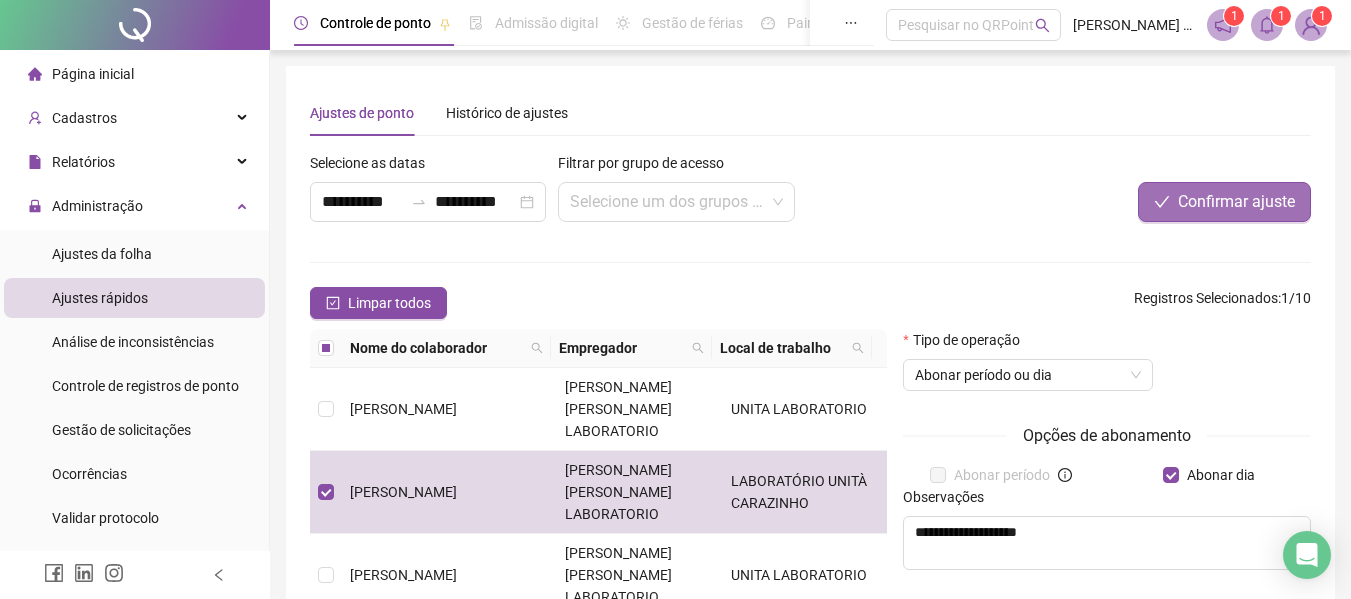 click on "Confirmar ajuste" at bounding box center [1236, 202] 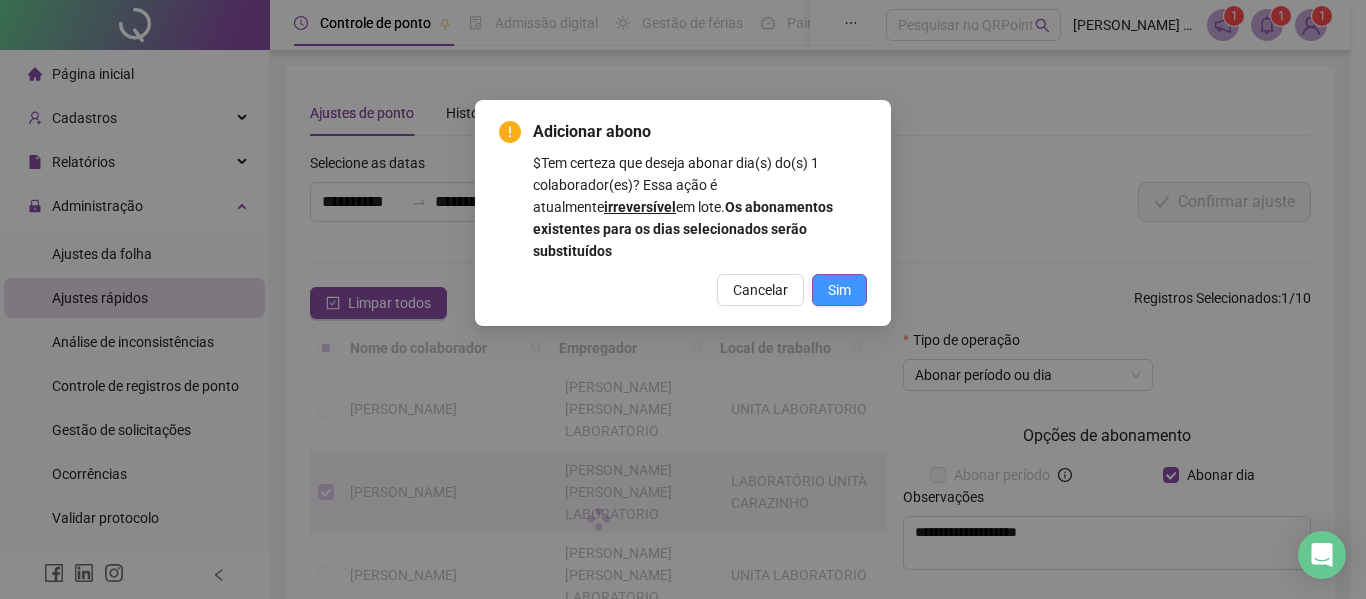 click on "Sim" at bounding box center [839, 290] 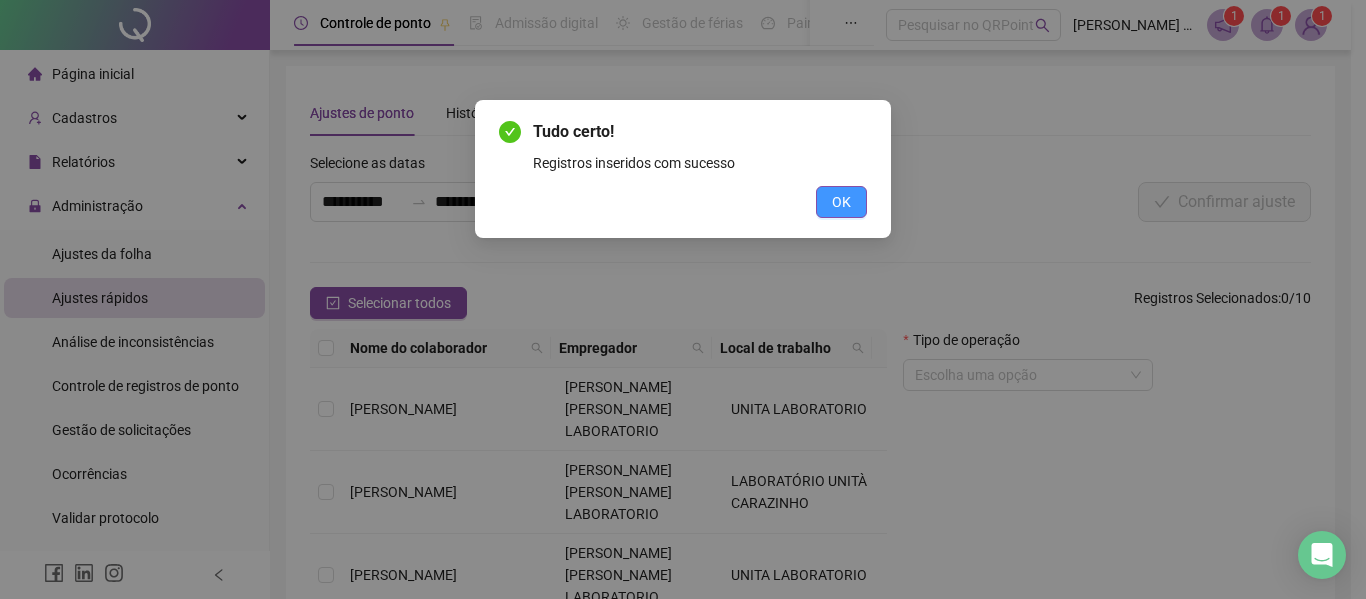 click on "OK" at bounding box center (841, 202) 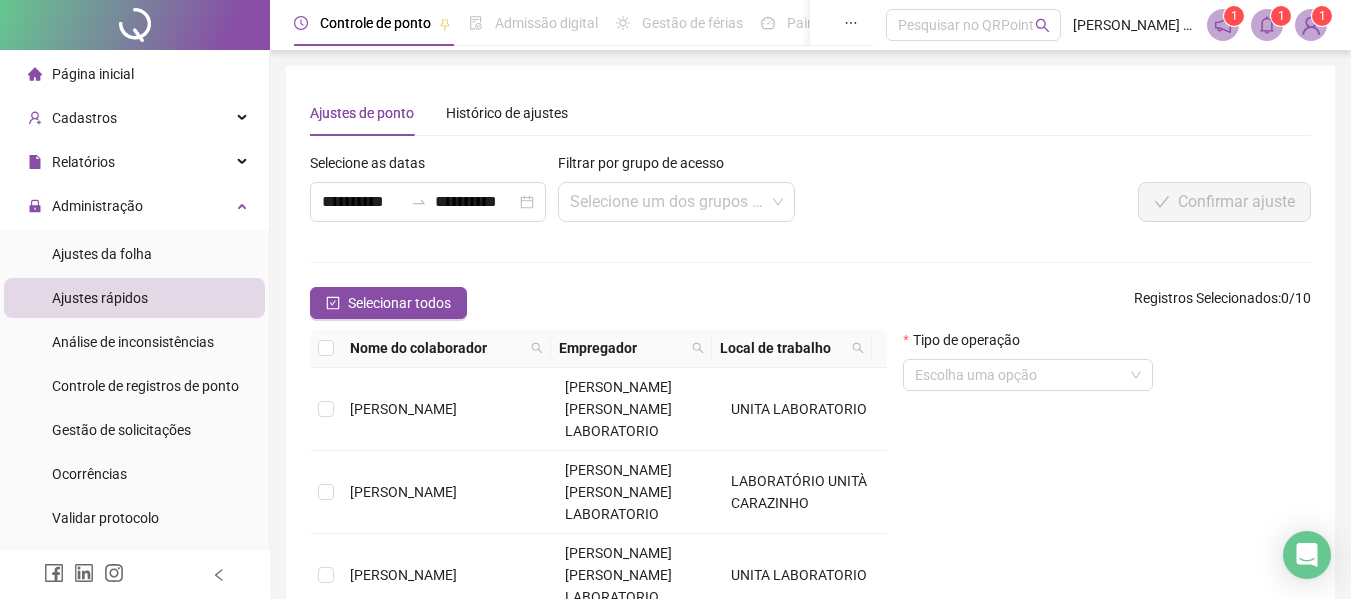 click on "Página inicial" at bounding box center [93, 74] 